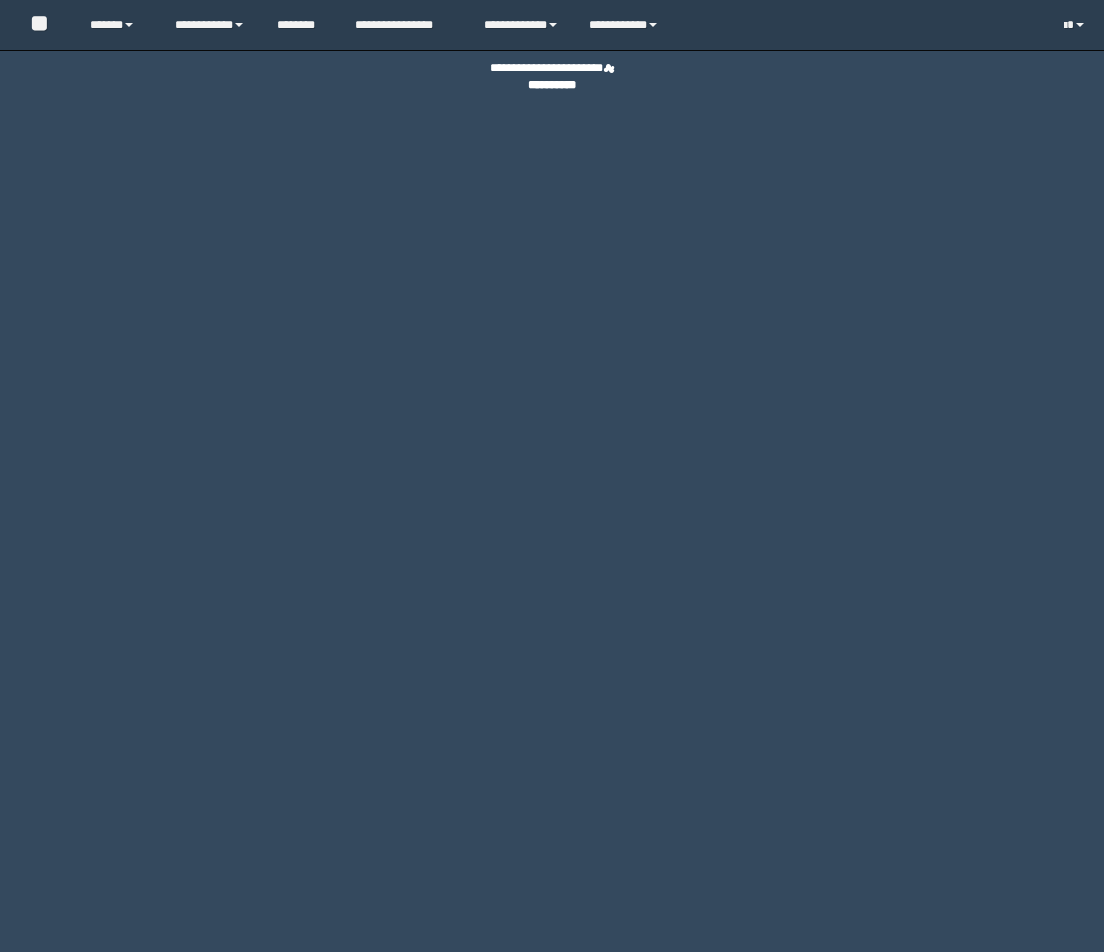 scroll, scrollTop: 0, scrollLeft: 0, axis: both 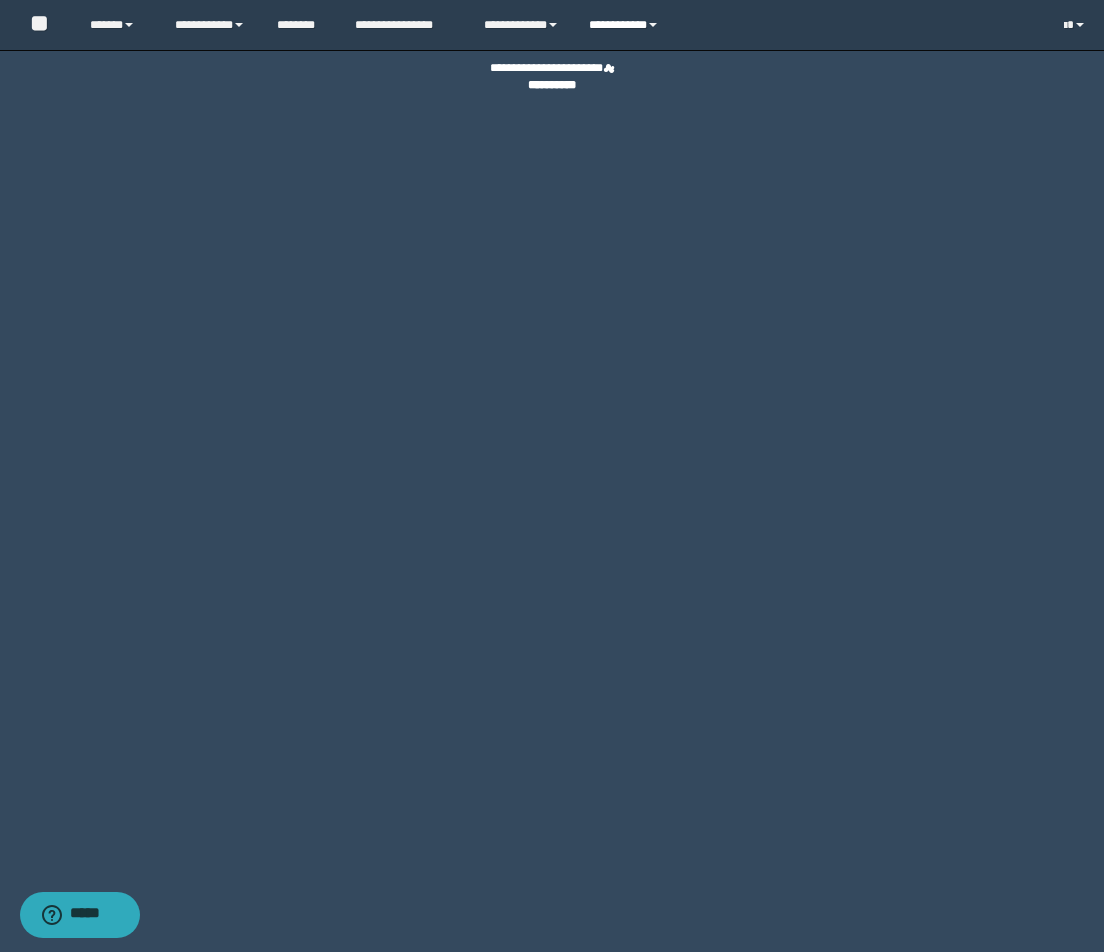 click on "**********" at bounding box center (626, 25) 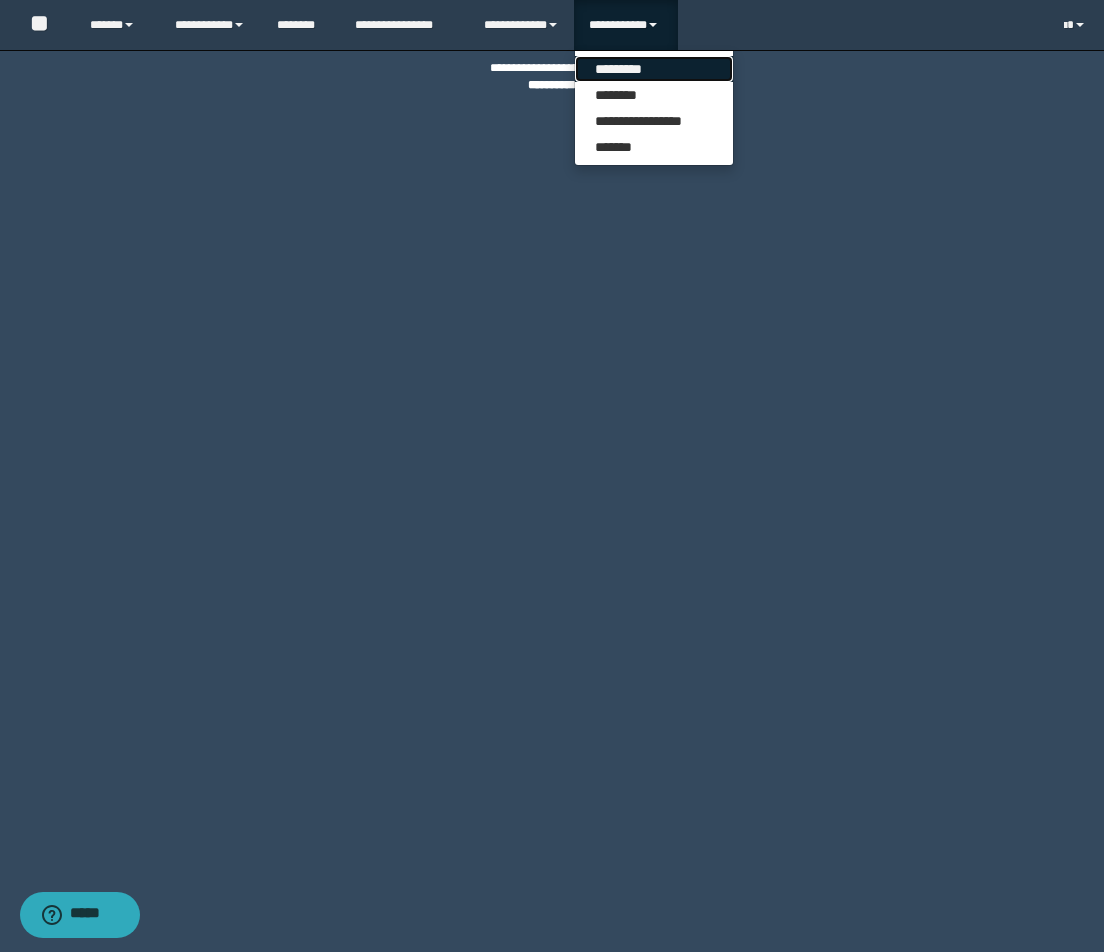 click on "*********" at bounding box center (654, 69) 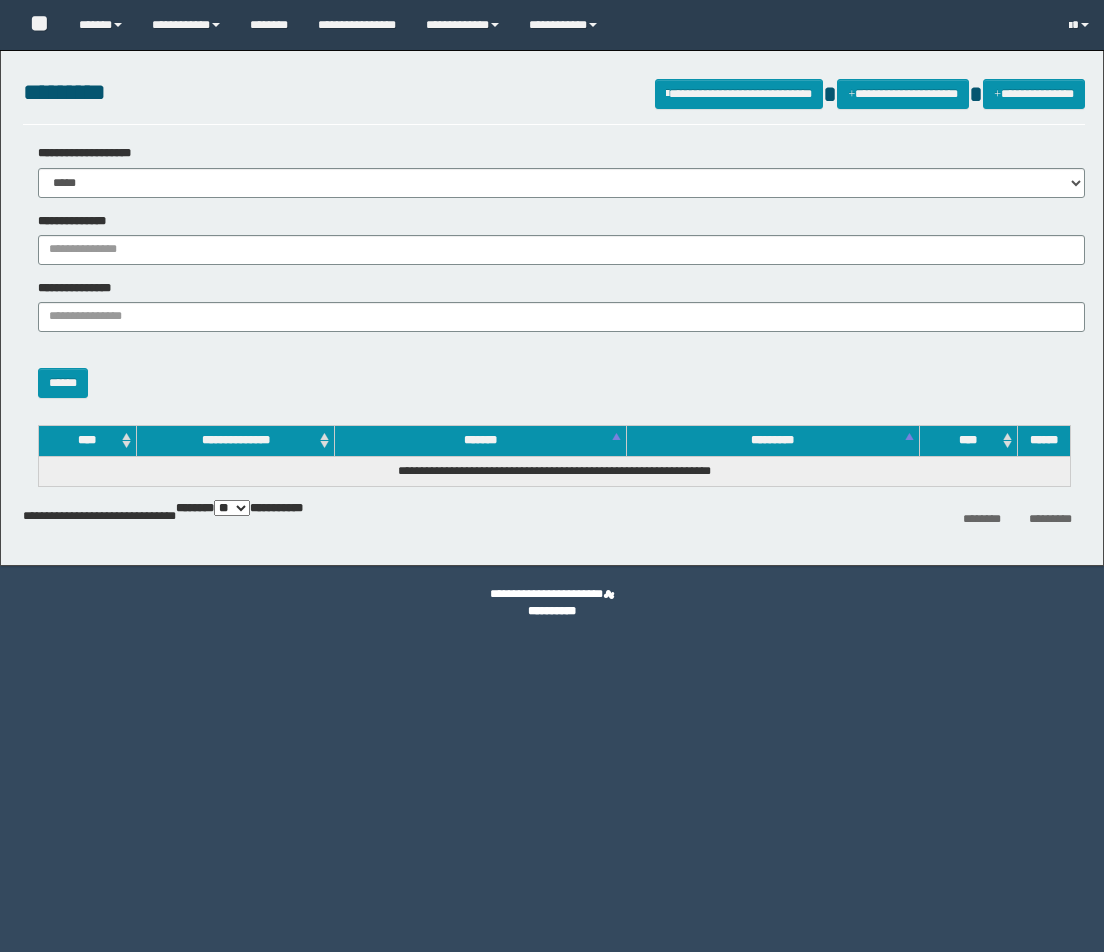 scroll, scrollTop: 0, scrollLeft: 0, axis: both 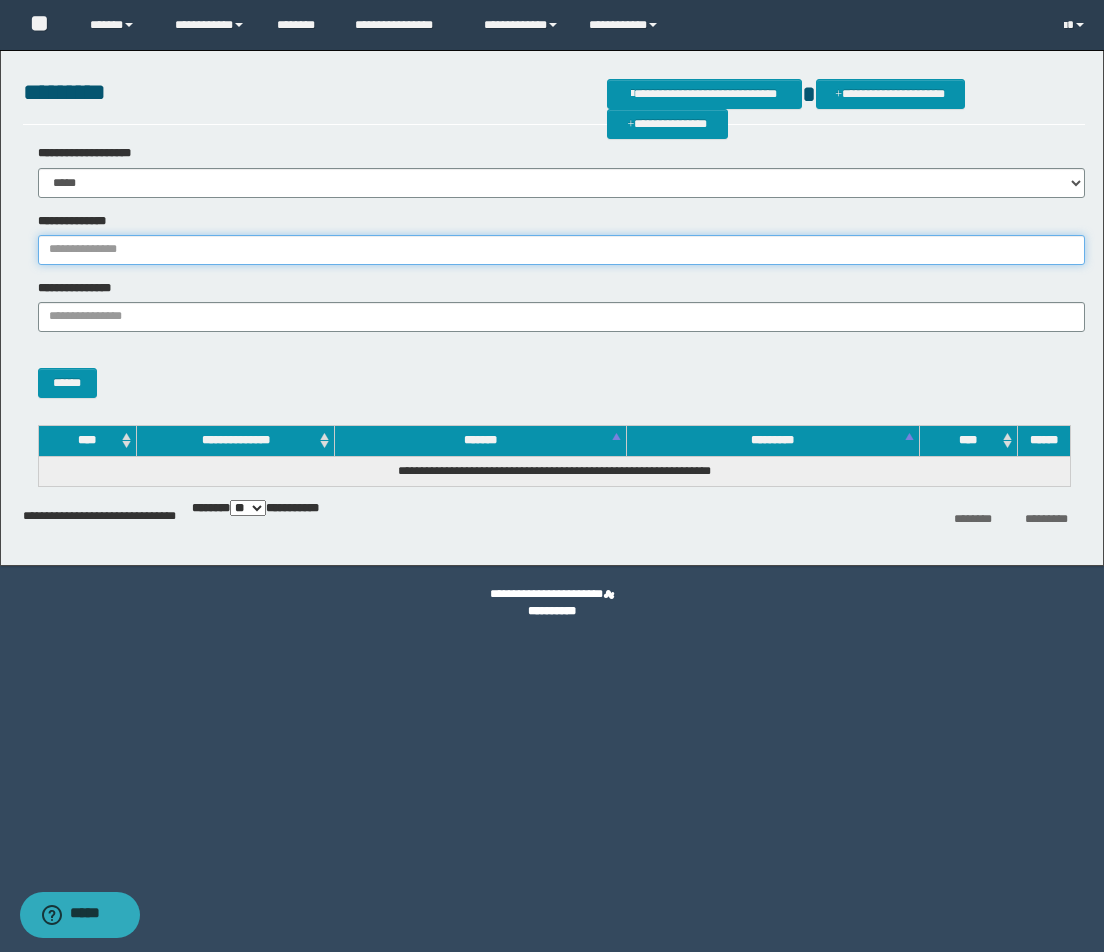 click on "**********" at bounding box center (561, 250) 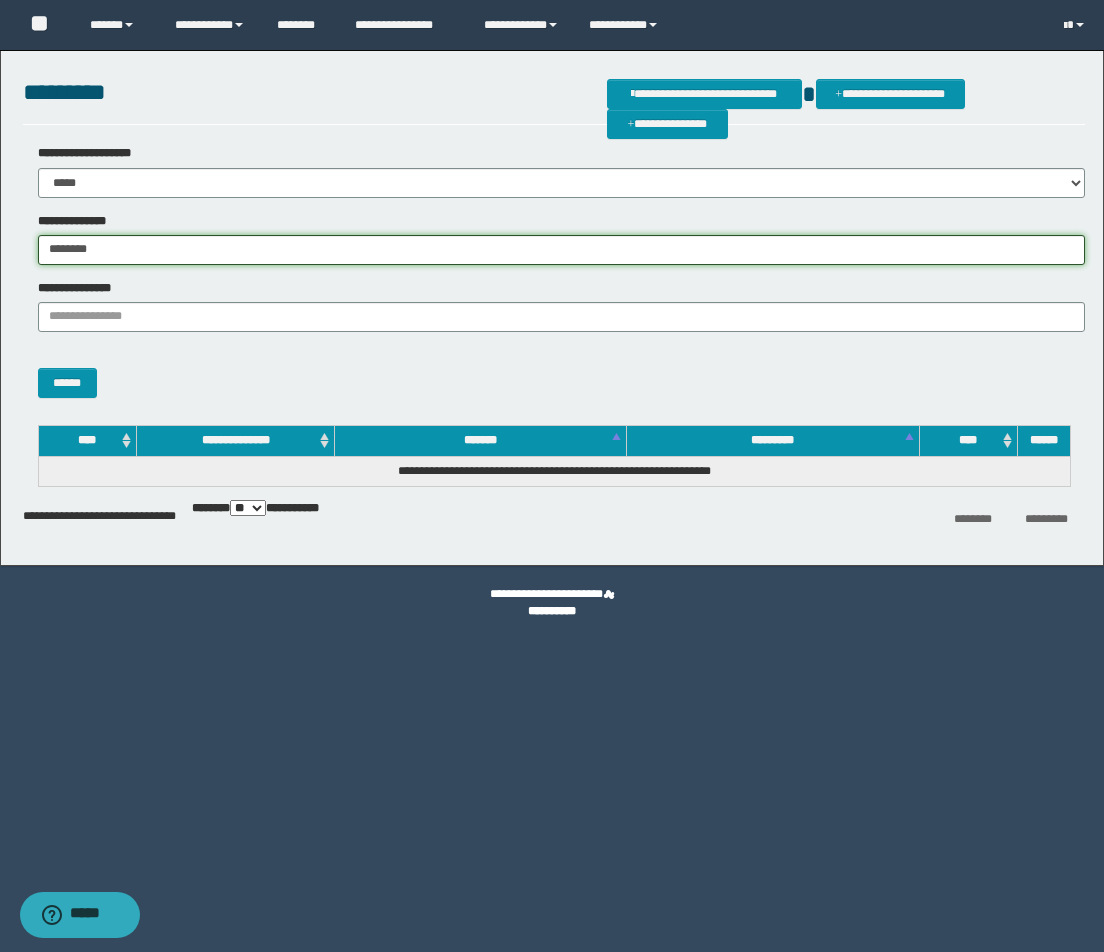type on "********" 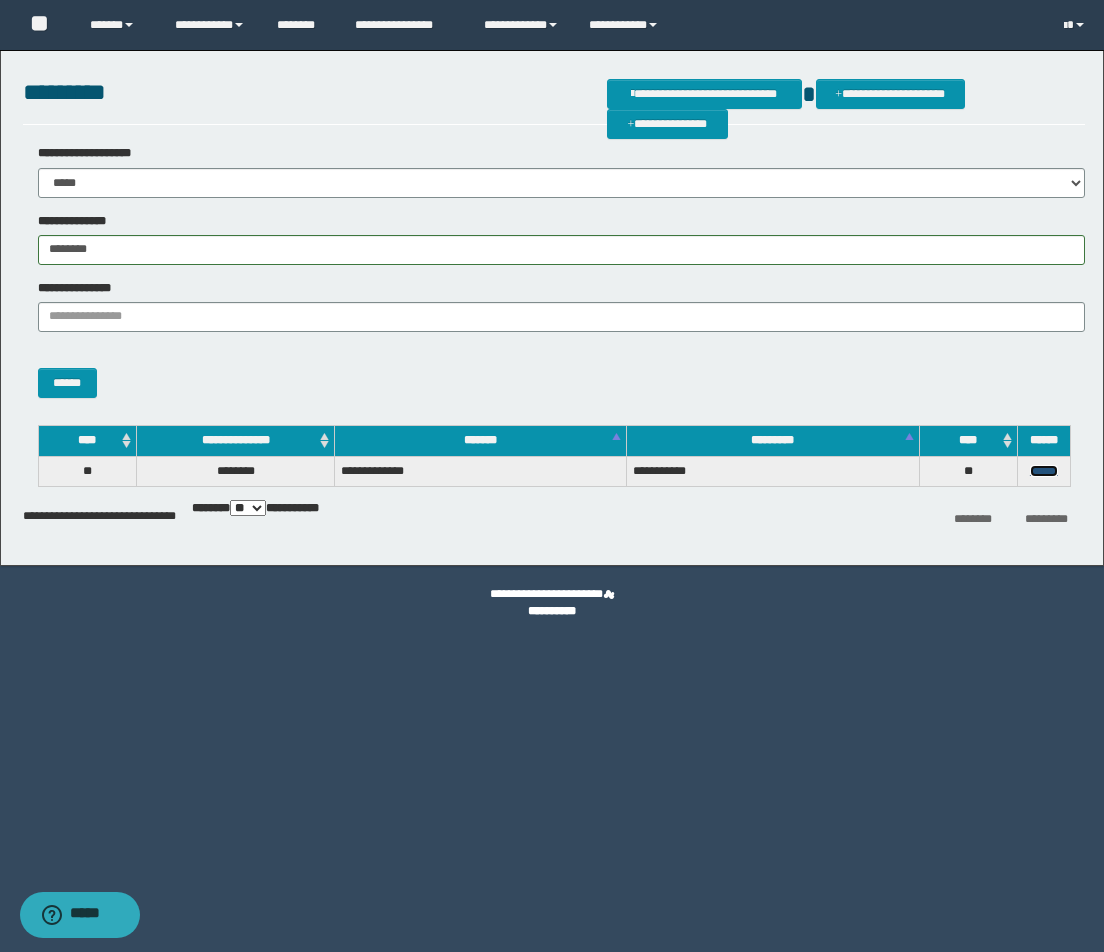 click on "******" at bounding box center (1044, 471) 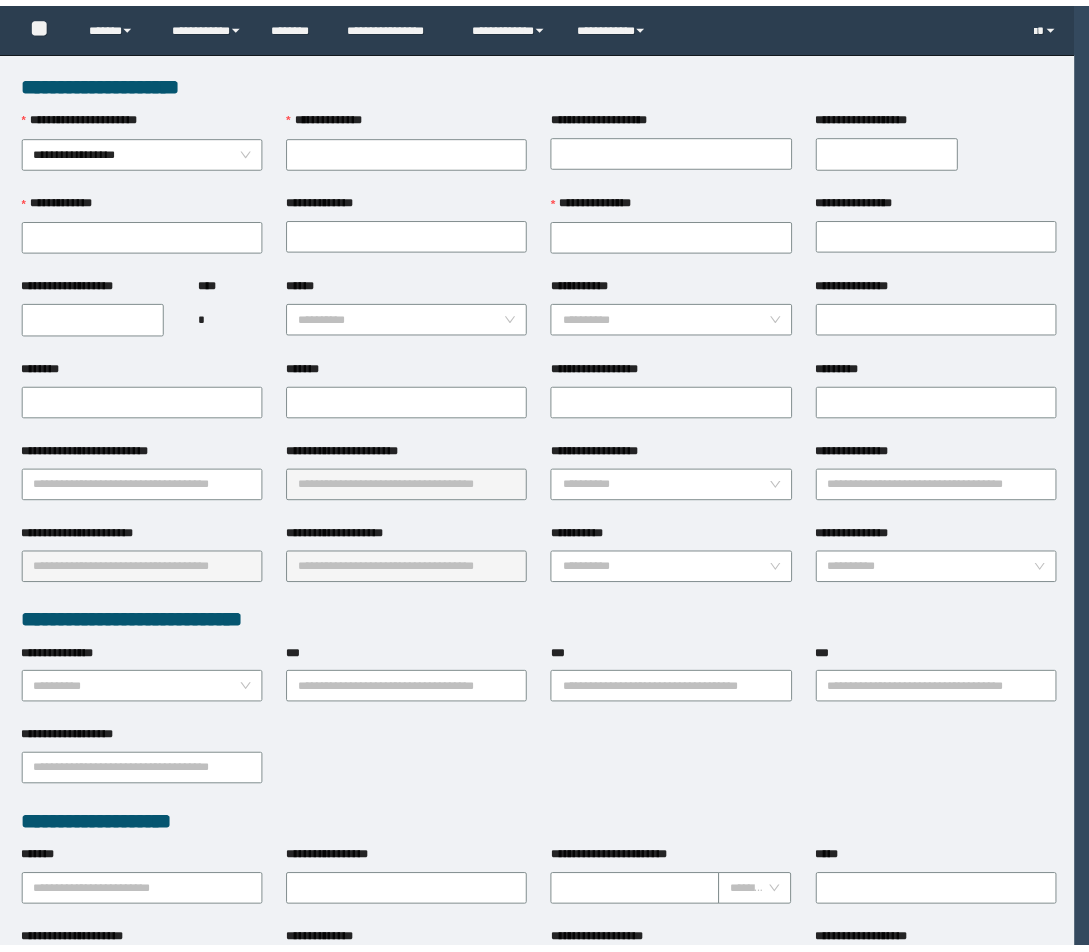 scroll, scrollTop: 0, scrollLeft: 0, axis: both 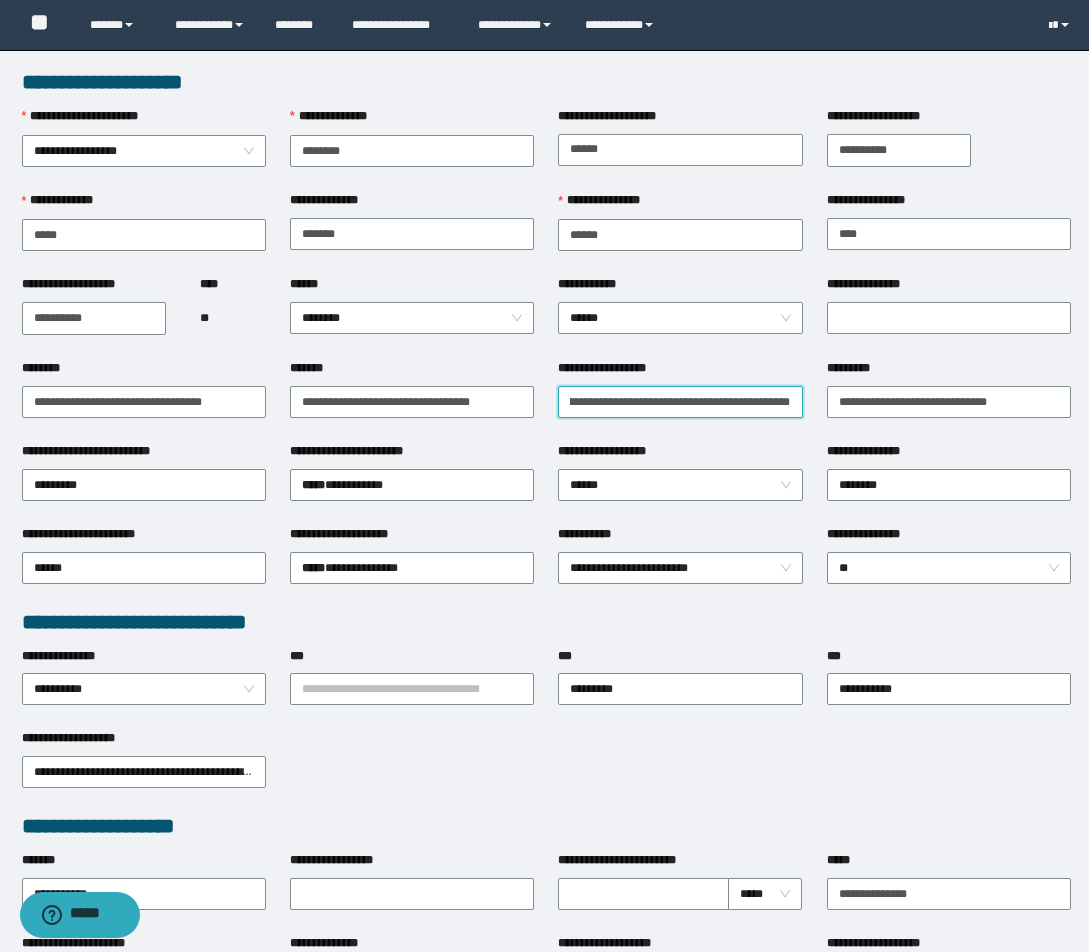 drag, startPoint x: 568, startPoint y: 402, endPoint x: 951, endPoint y: 424, distance: 383.63135 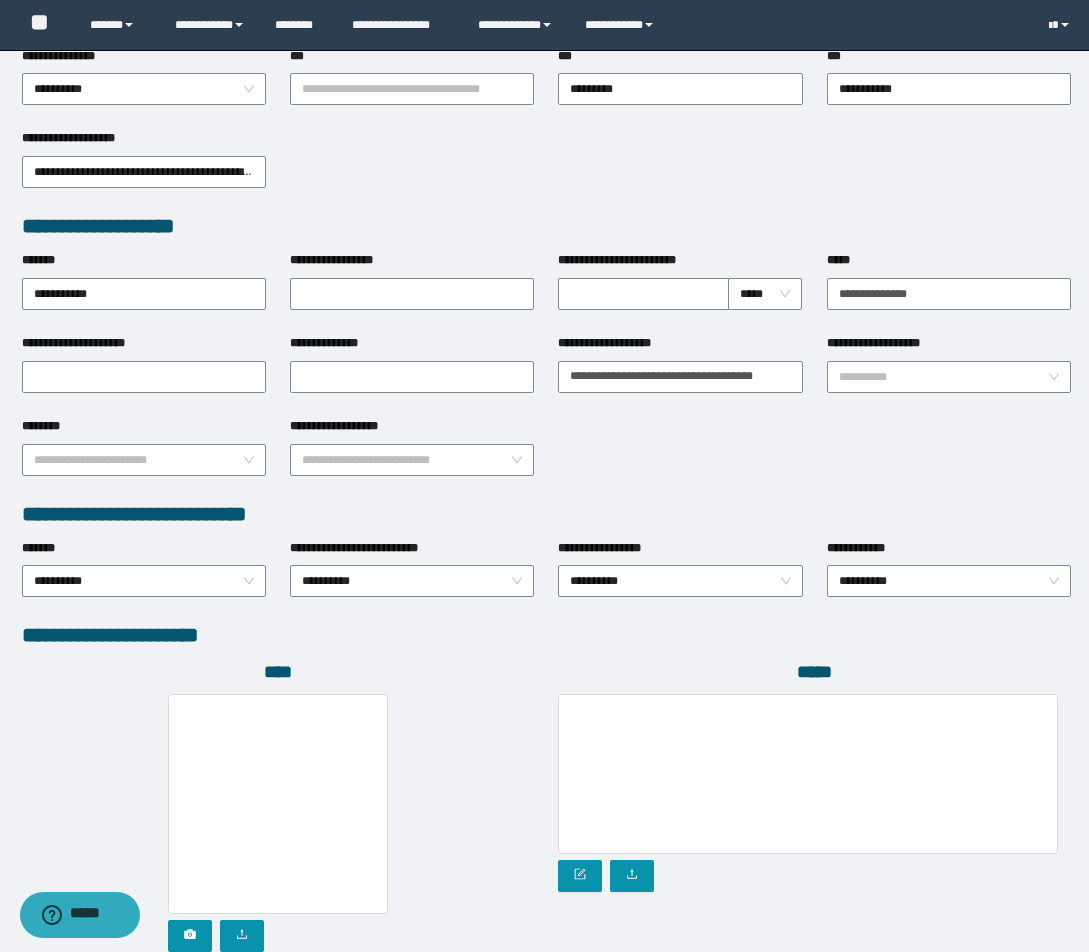 scroll, scrollTop: 751, scrollLeft: 0, axis: vertical 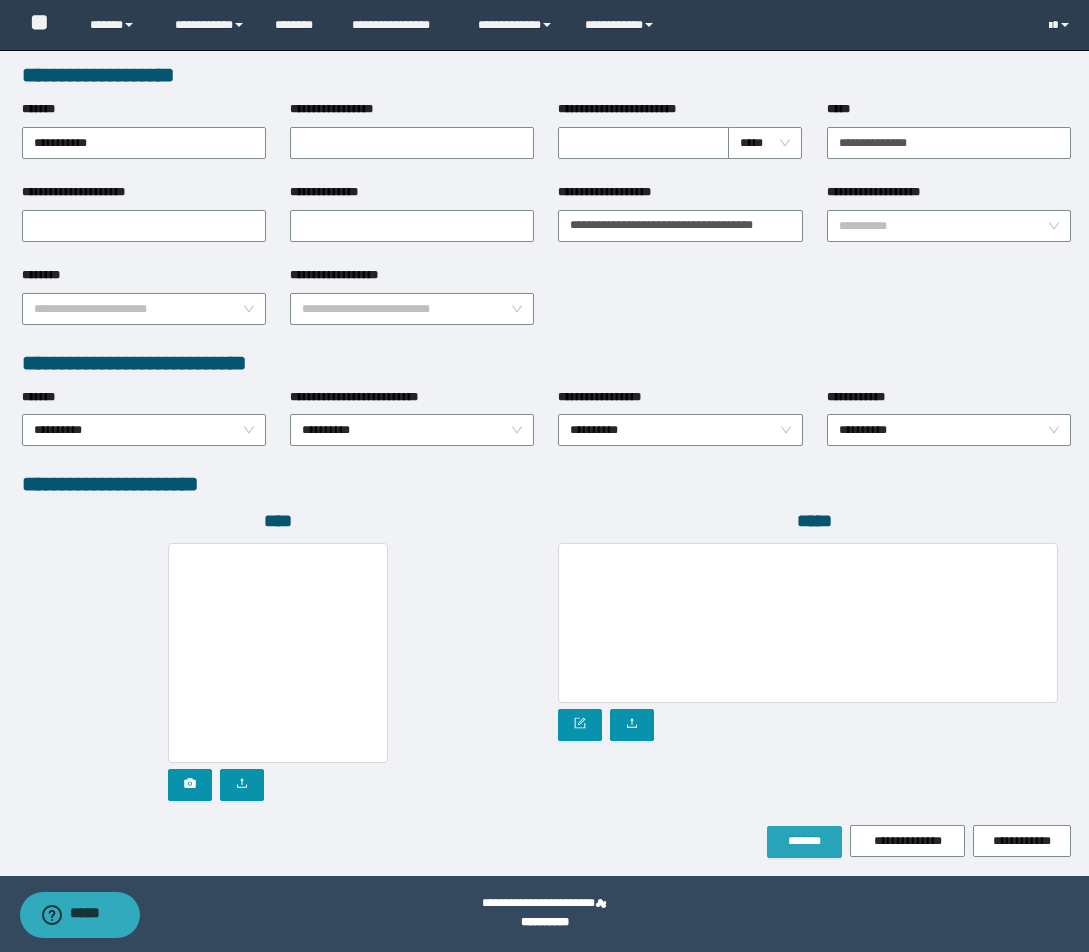 type on "**********" 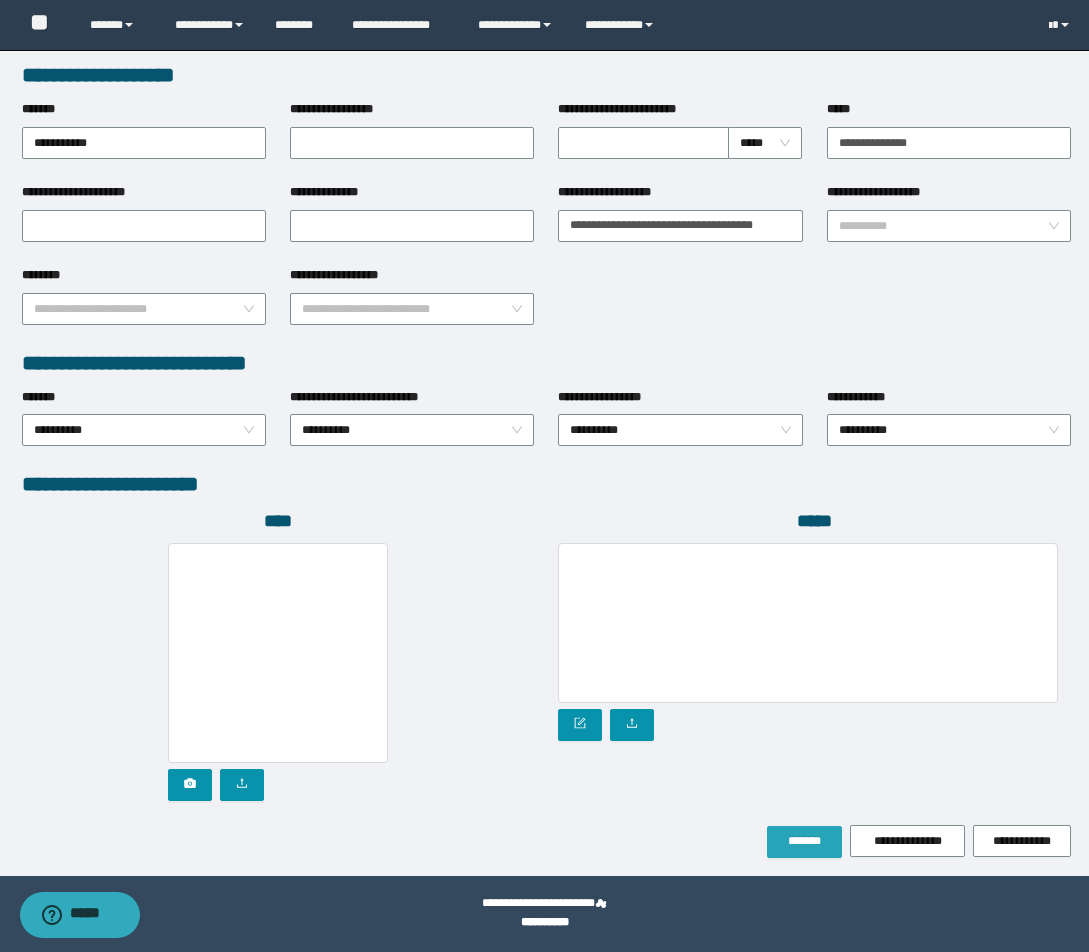click on "*******" at bounding box center (804, 841) 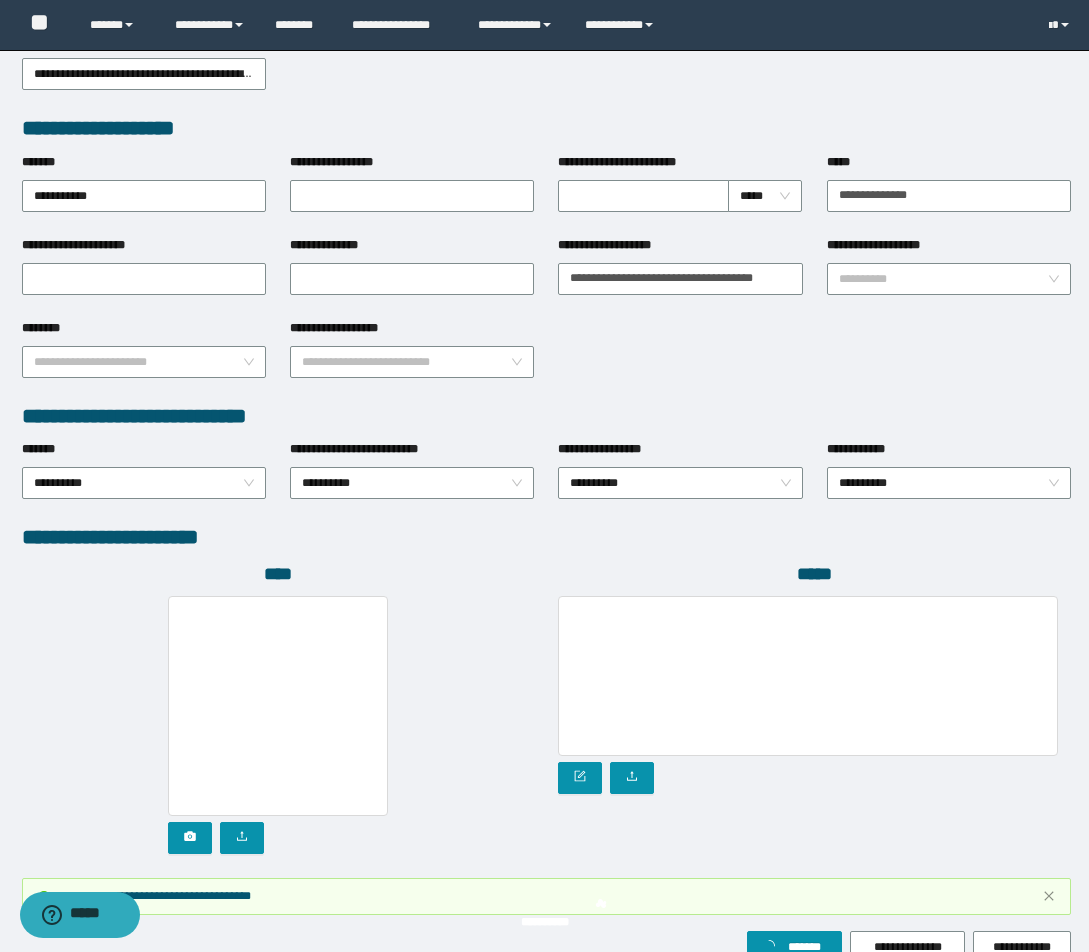 scroll, scrollTop: 804, scrollLeft: 0, axis: vertical 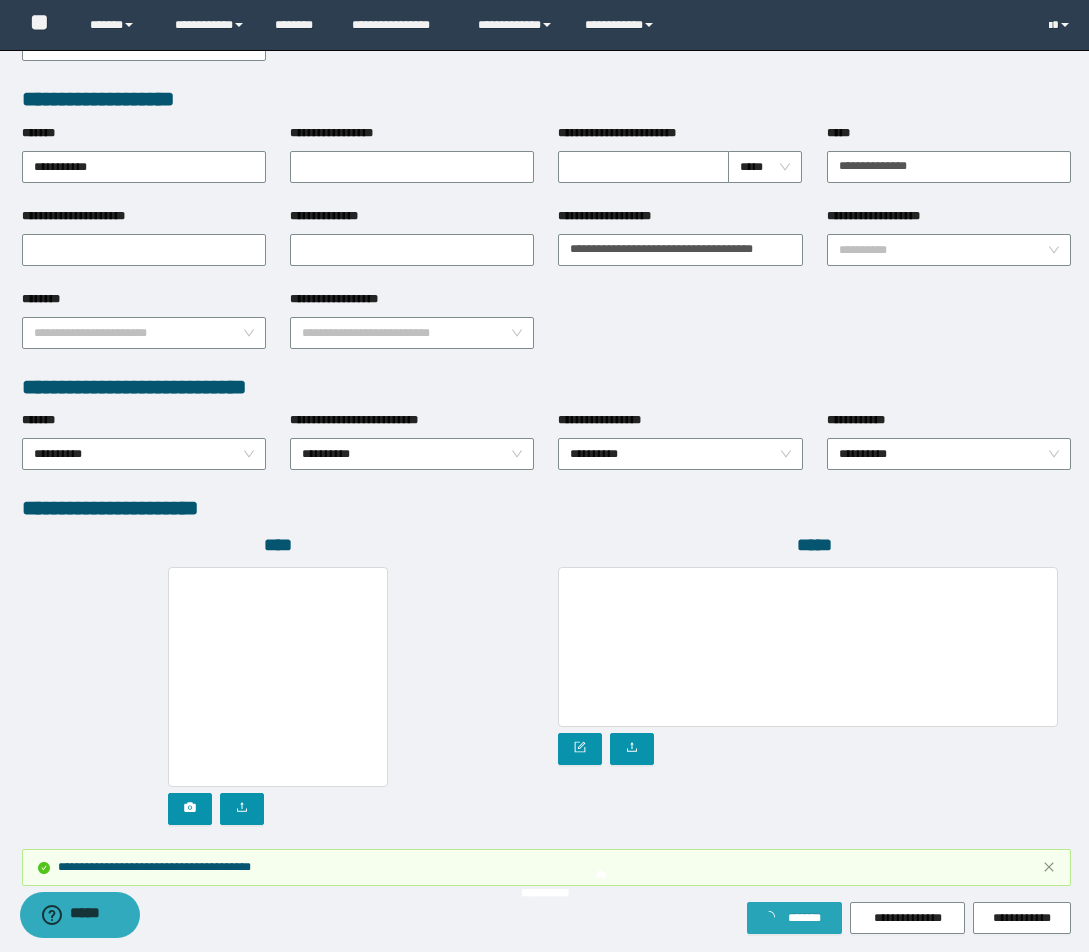 type 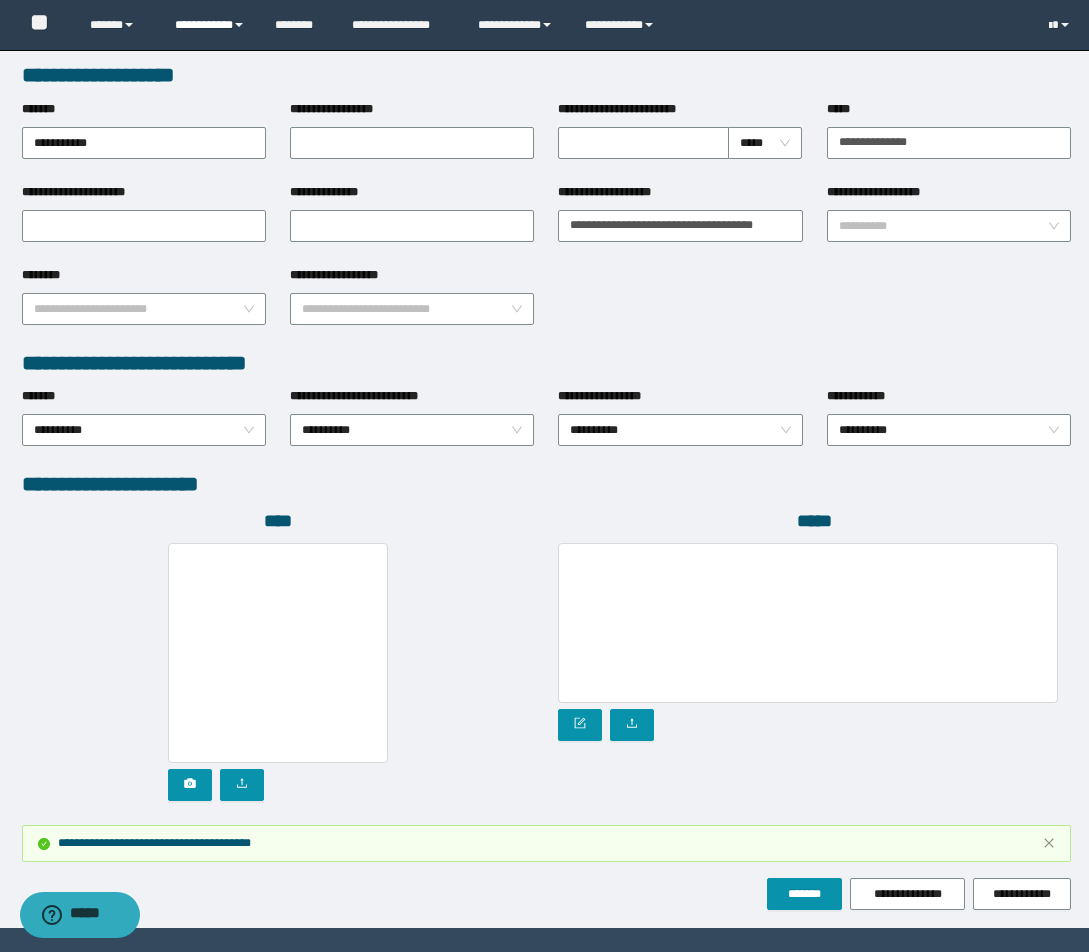 click on "**********" at bounding box center [210, 25] 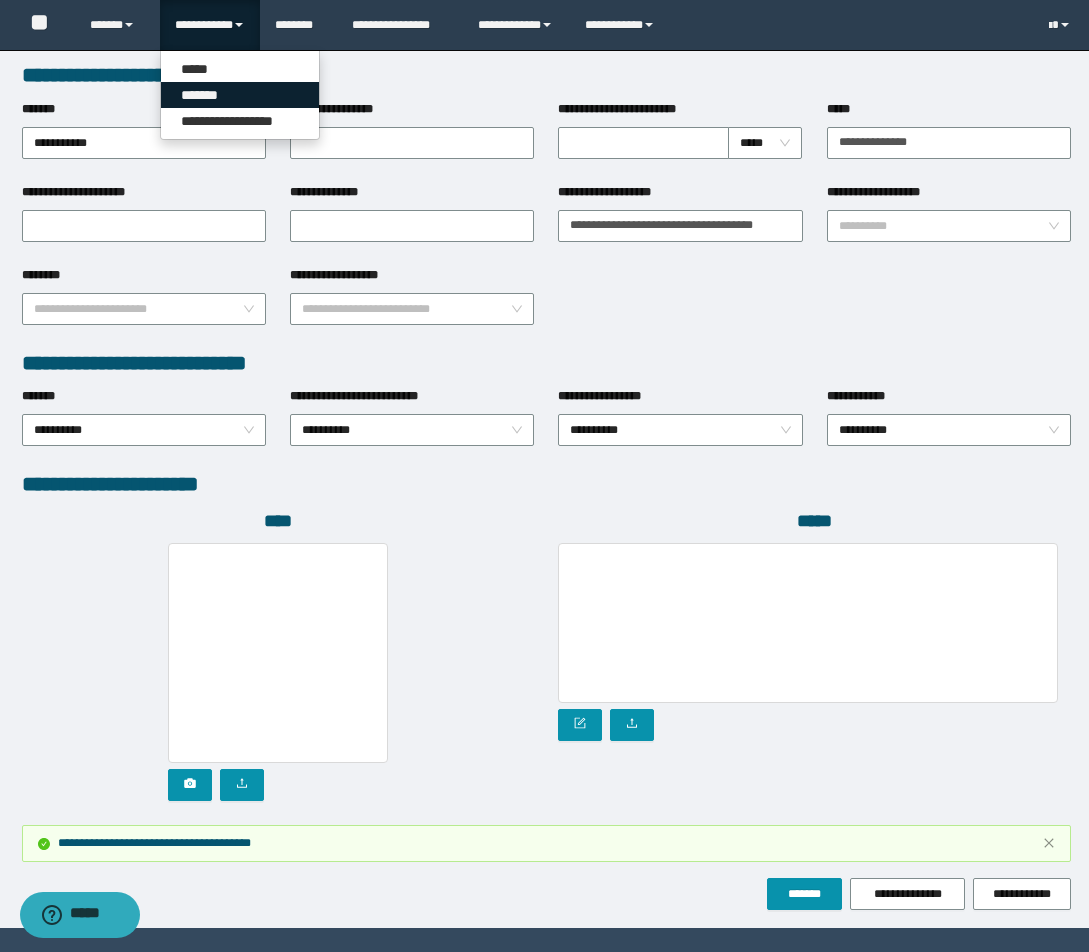 click on "*******" at bounding box center (240, 95) 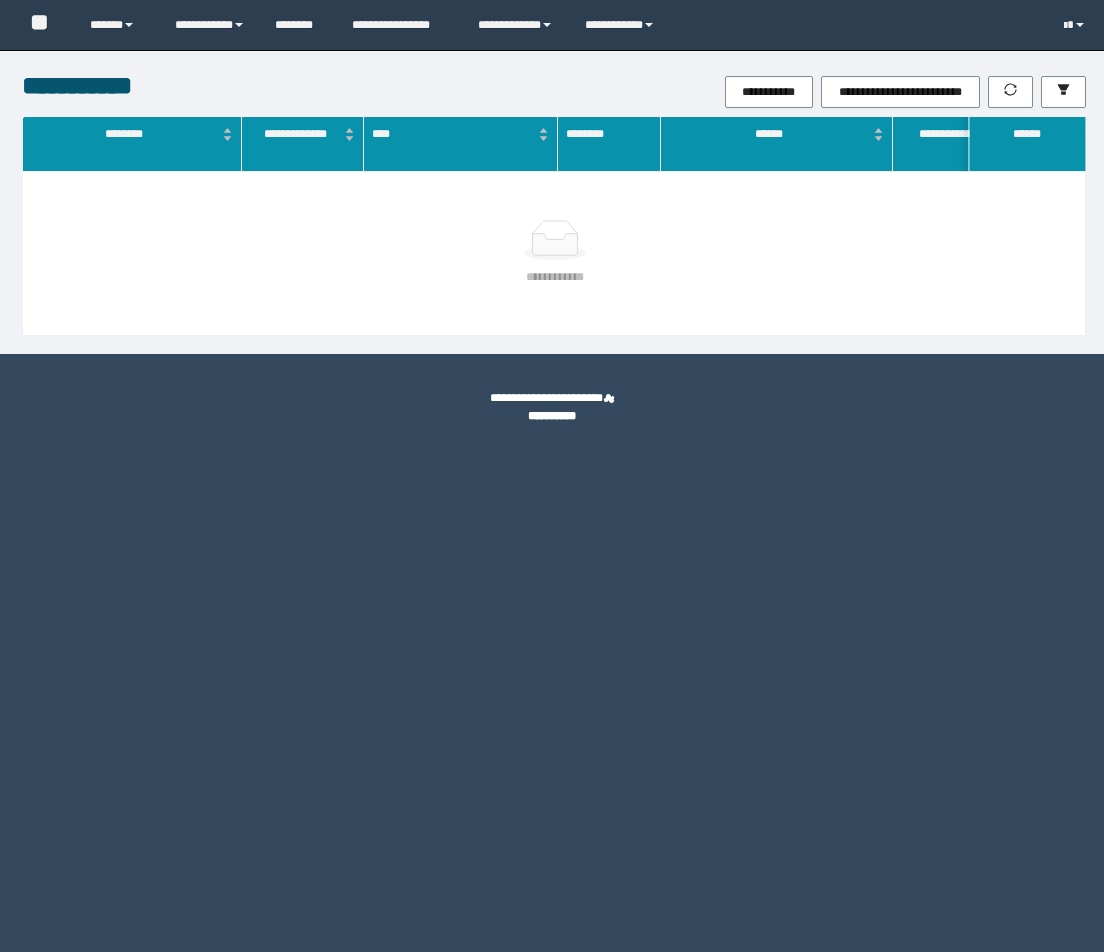 scroll, scrollTop: 0, scrollLeft: 0, axis: both 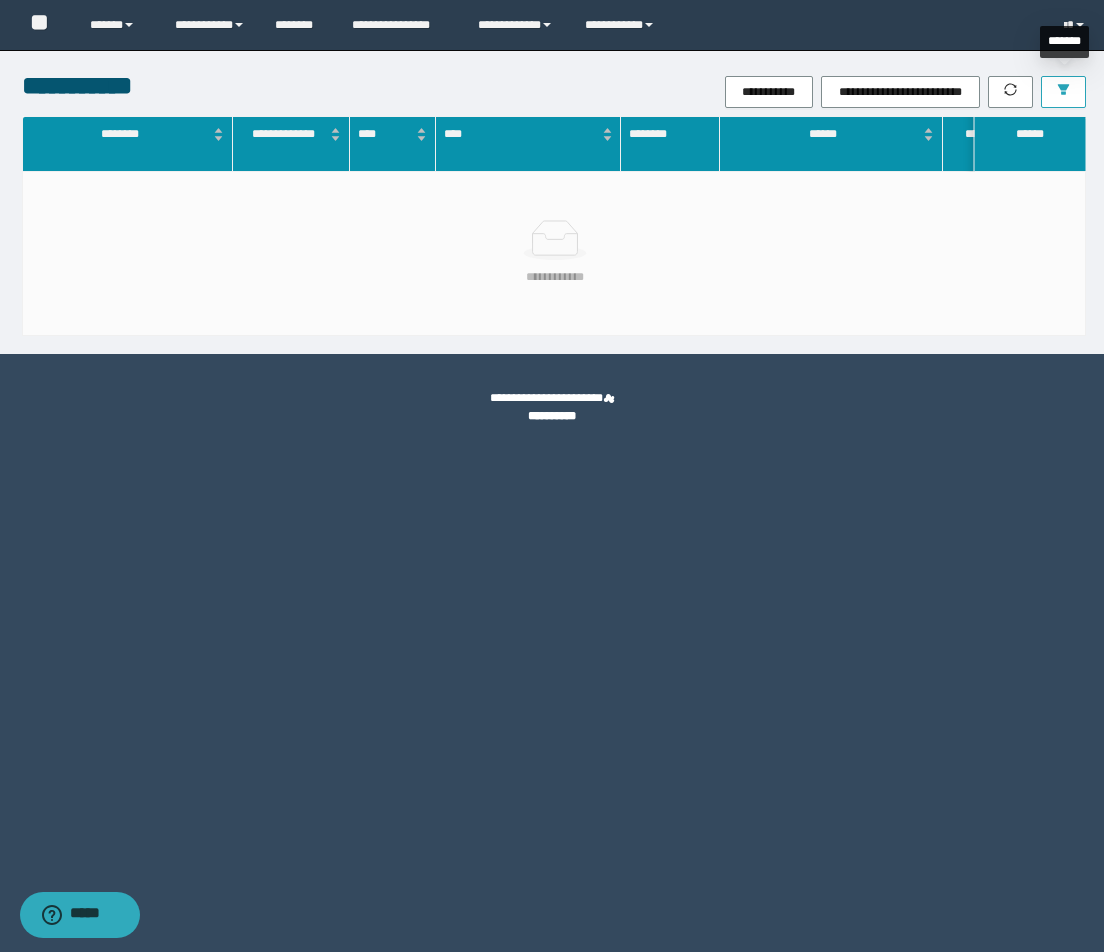 click at bounding box center (1063, 92) 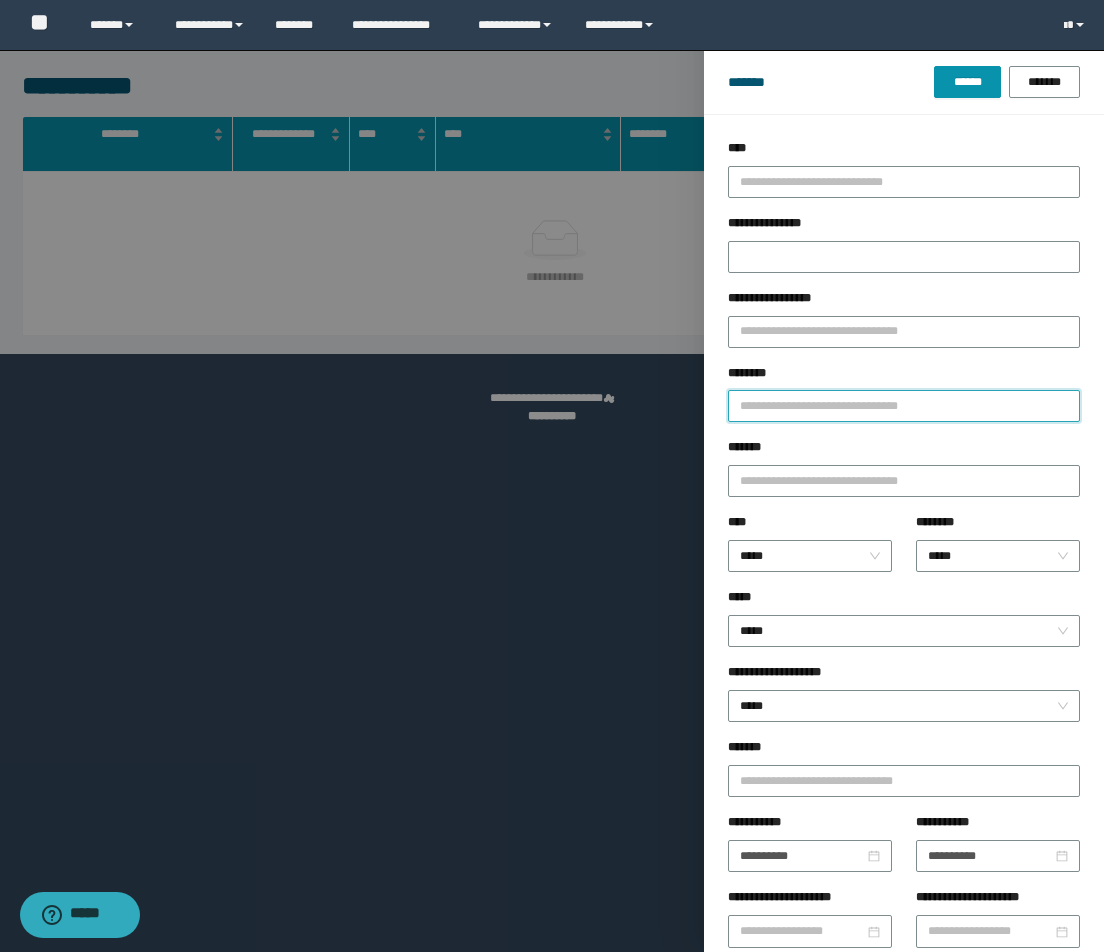 click on "********" at bounding box center [904, 406] 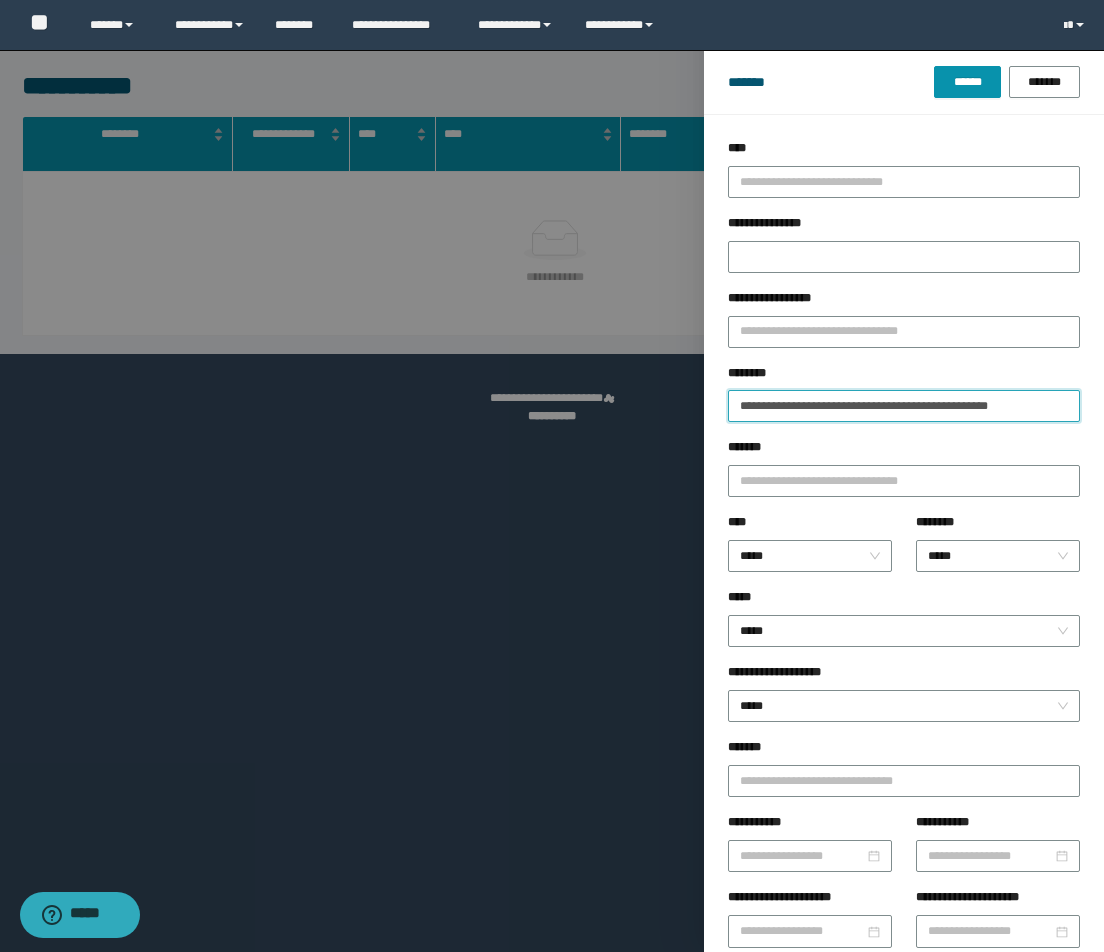 click on "******" at bounding box center (967, 82) 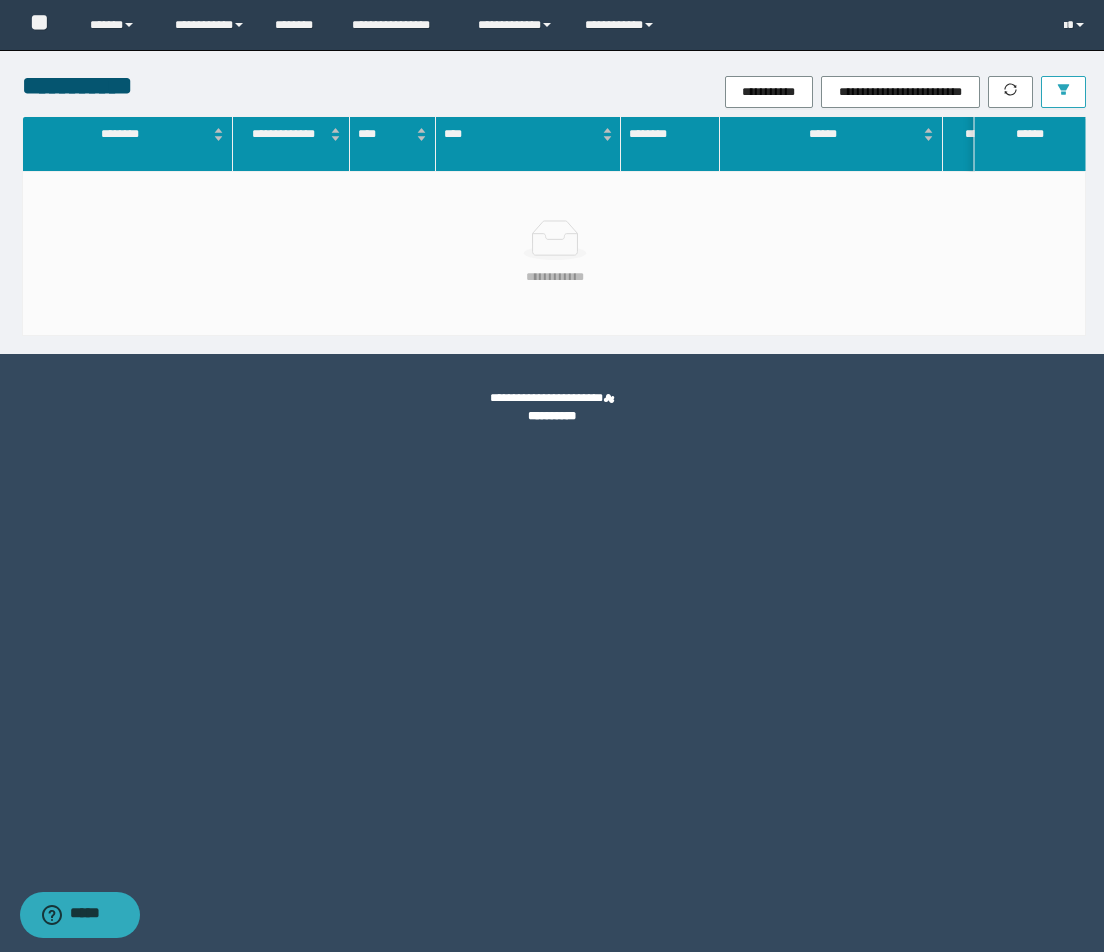 click 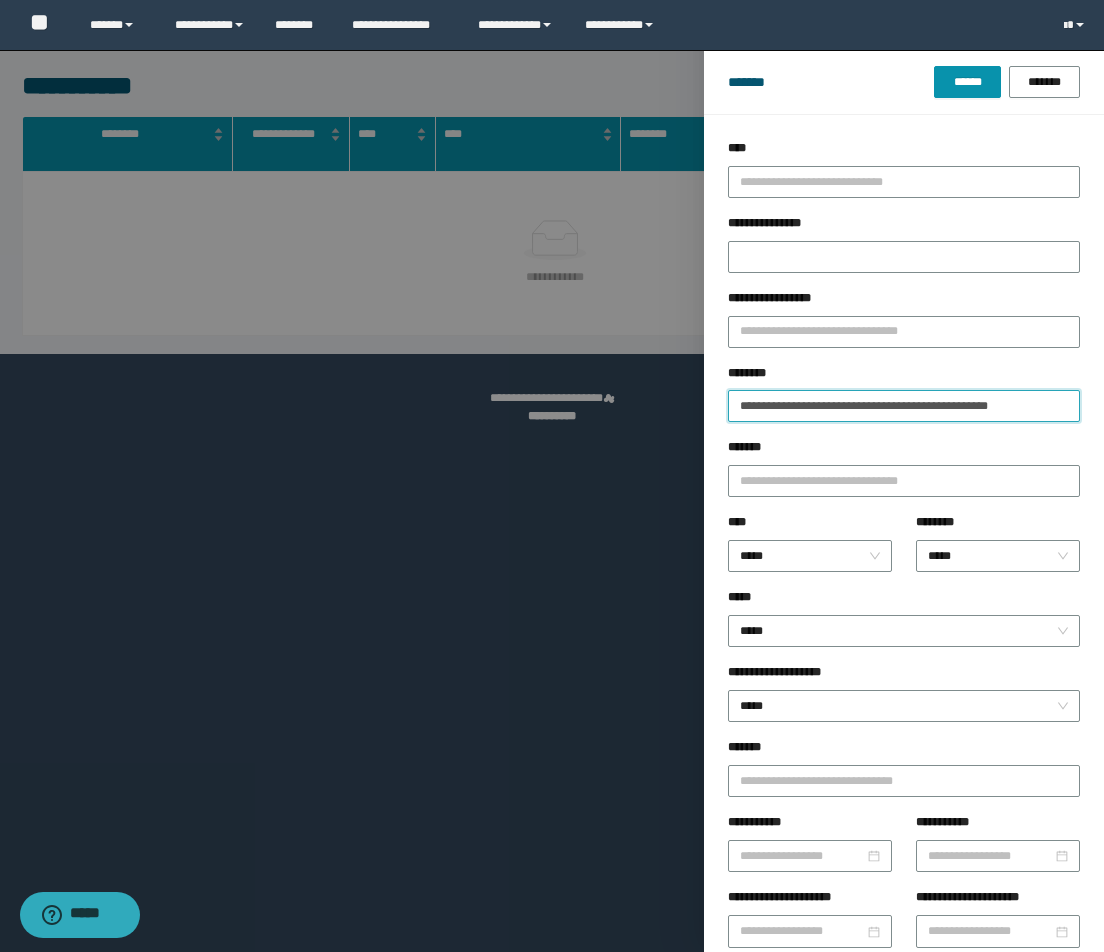 drag, startPoint x: 574, startPoint y: 385, endPoint x: 351, endPoint y: 378, distance: 223.10983 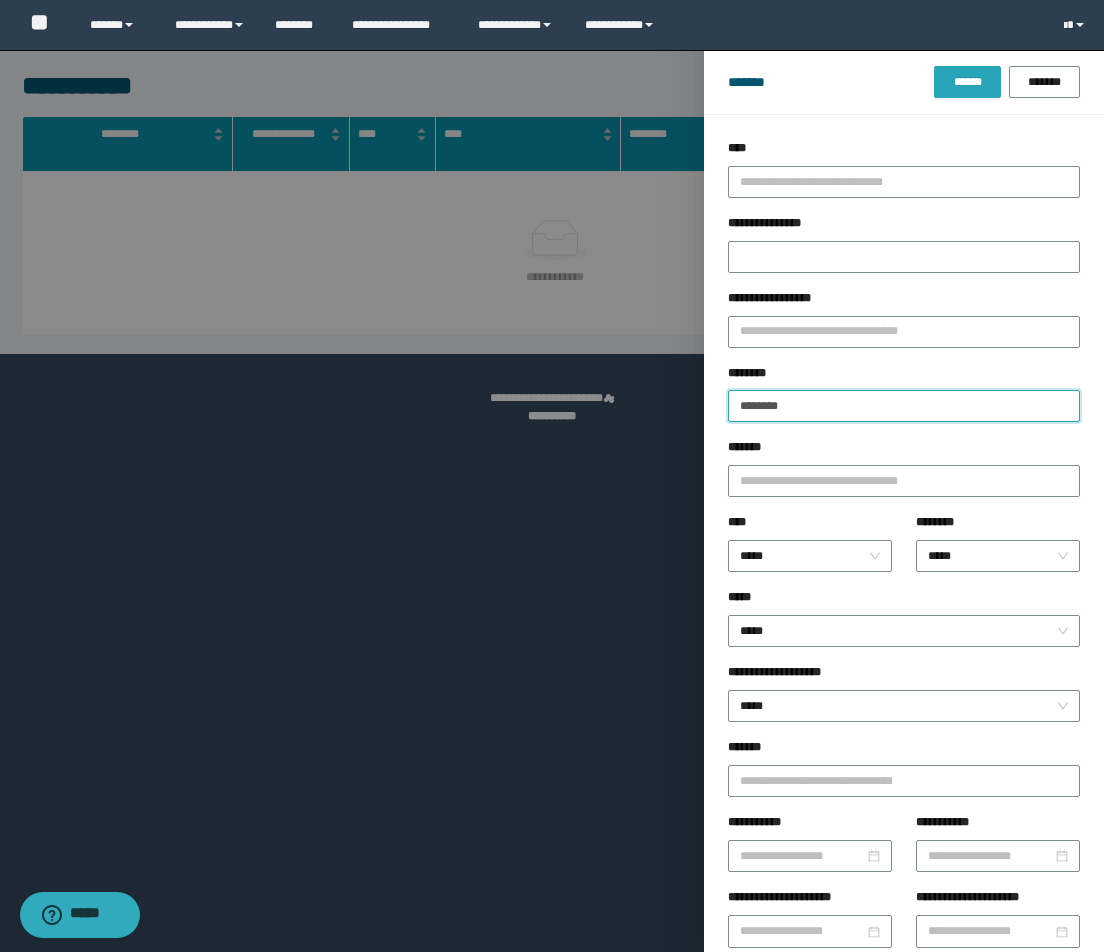 type on "********" 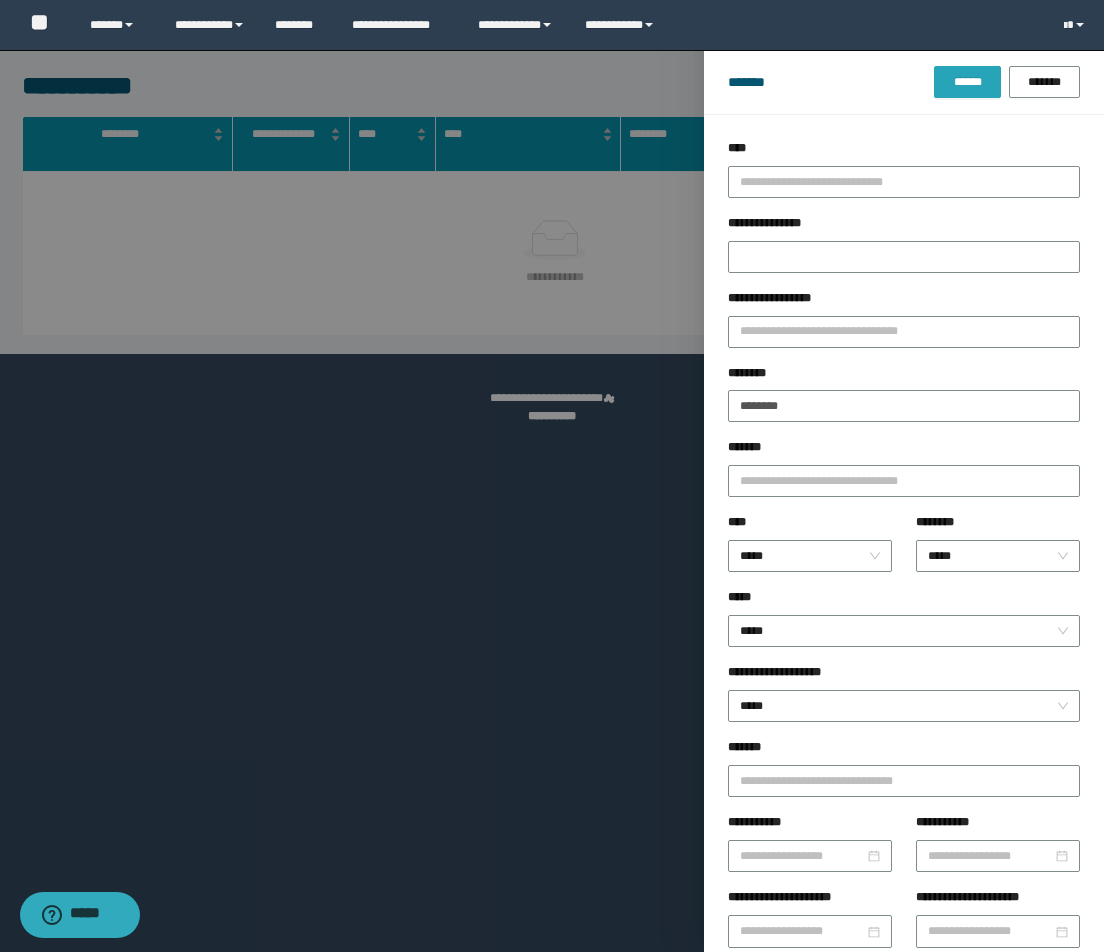 click on "******" at bounding box center (967, 82) 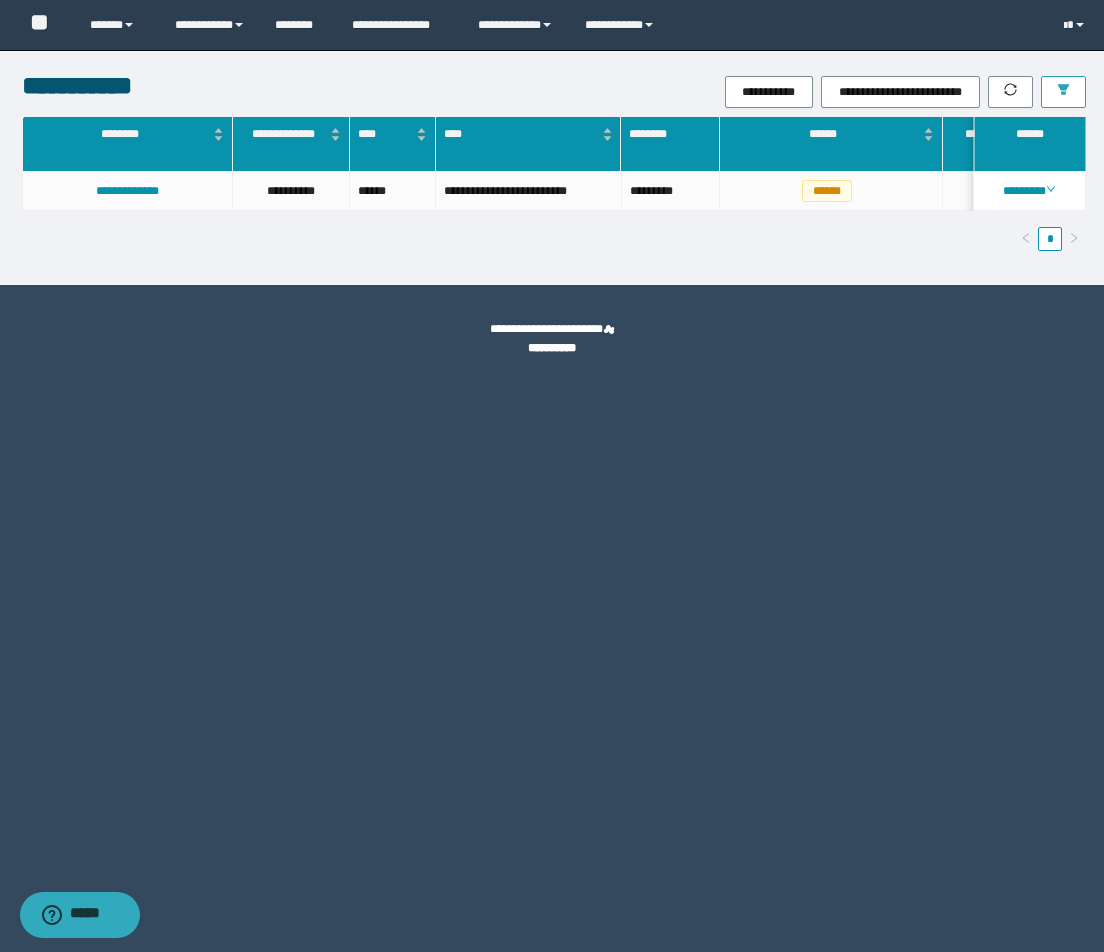 scroll, scrollTop: 0, scrollLeft: 358, axis: horizontal 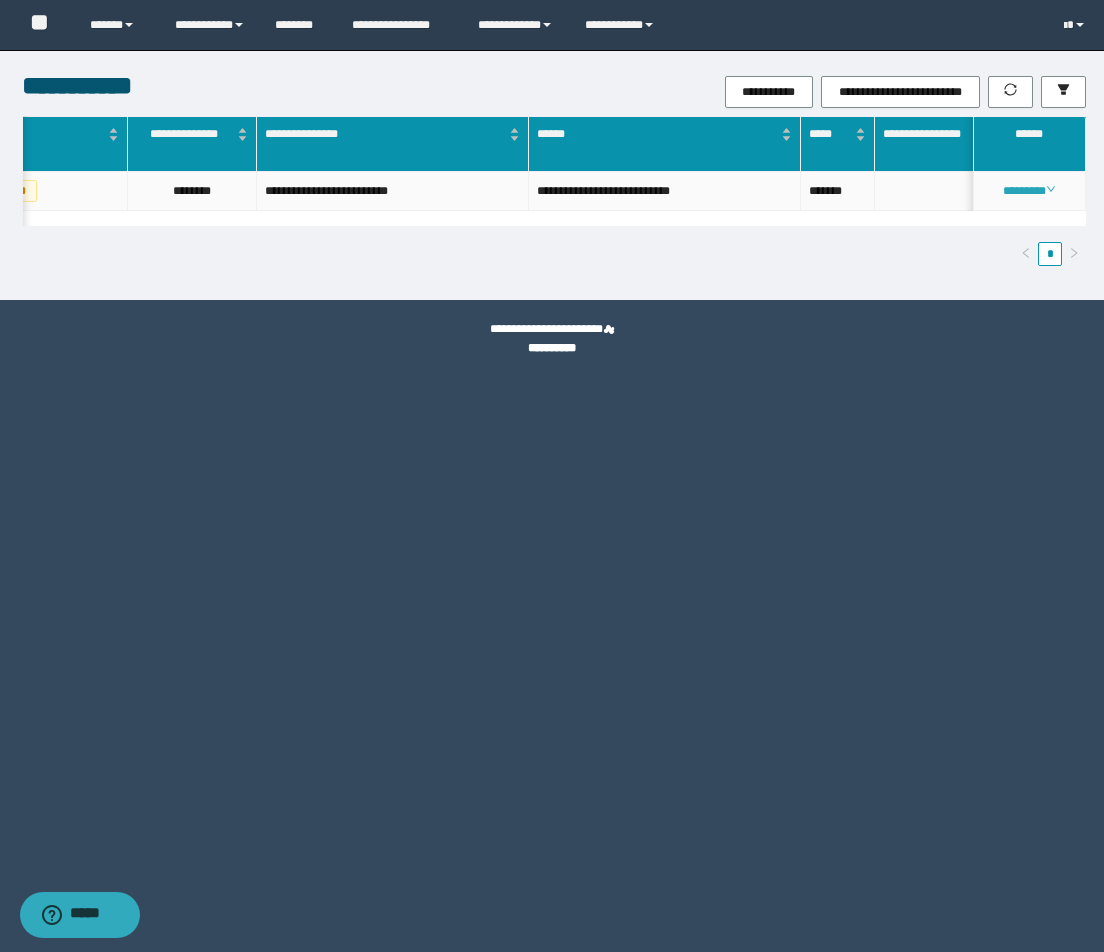 click on "********" at bounding box center [1029, 191] 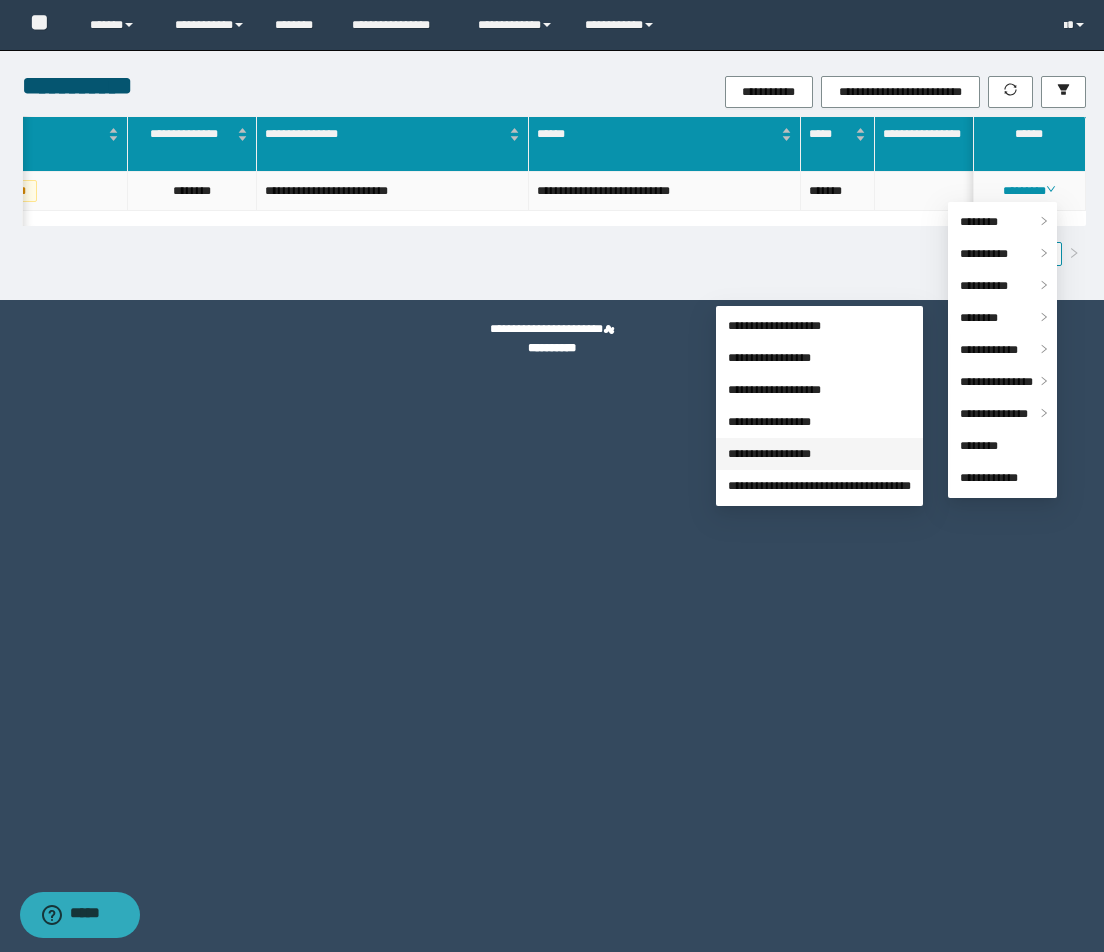 click on "**********" at bounding box center (769, 454) 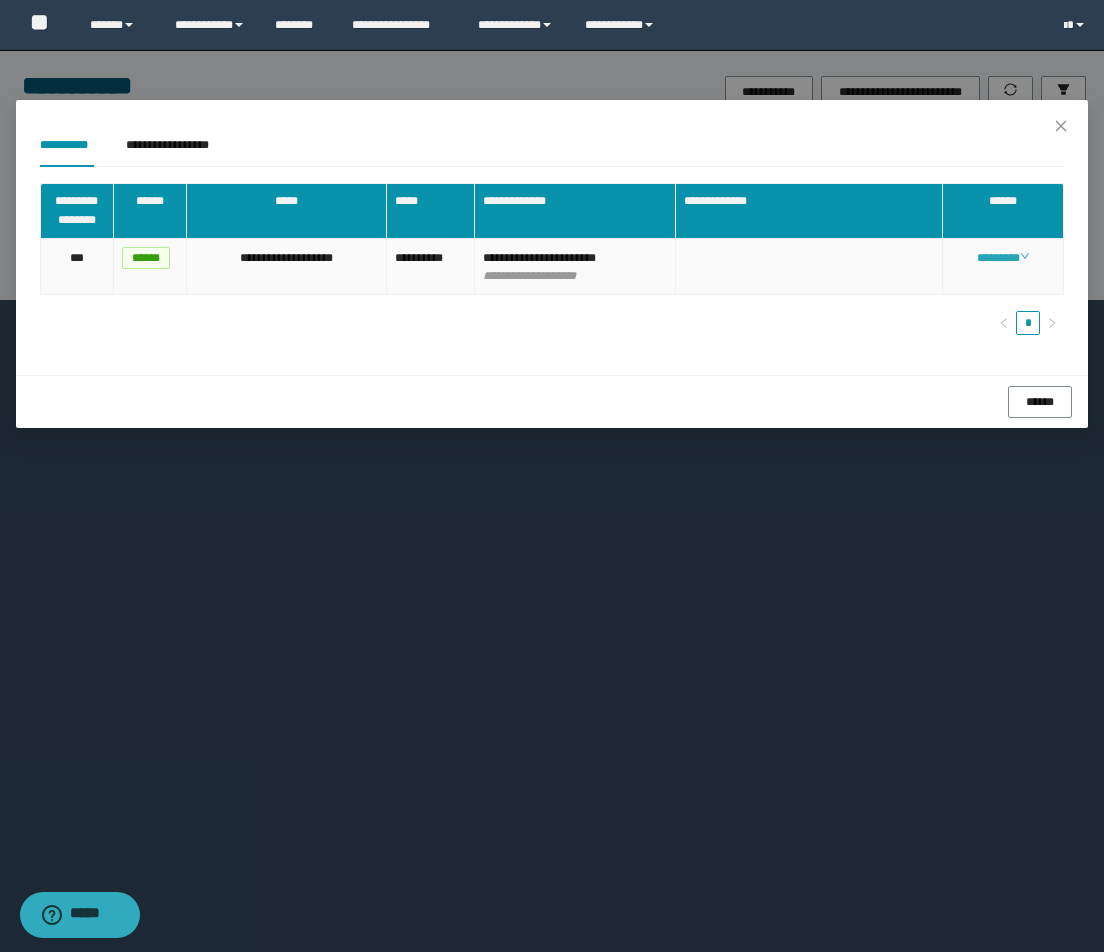 click on "********" at bounding box center [1003, 258] 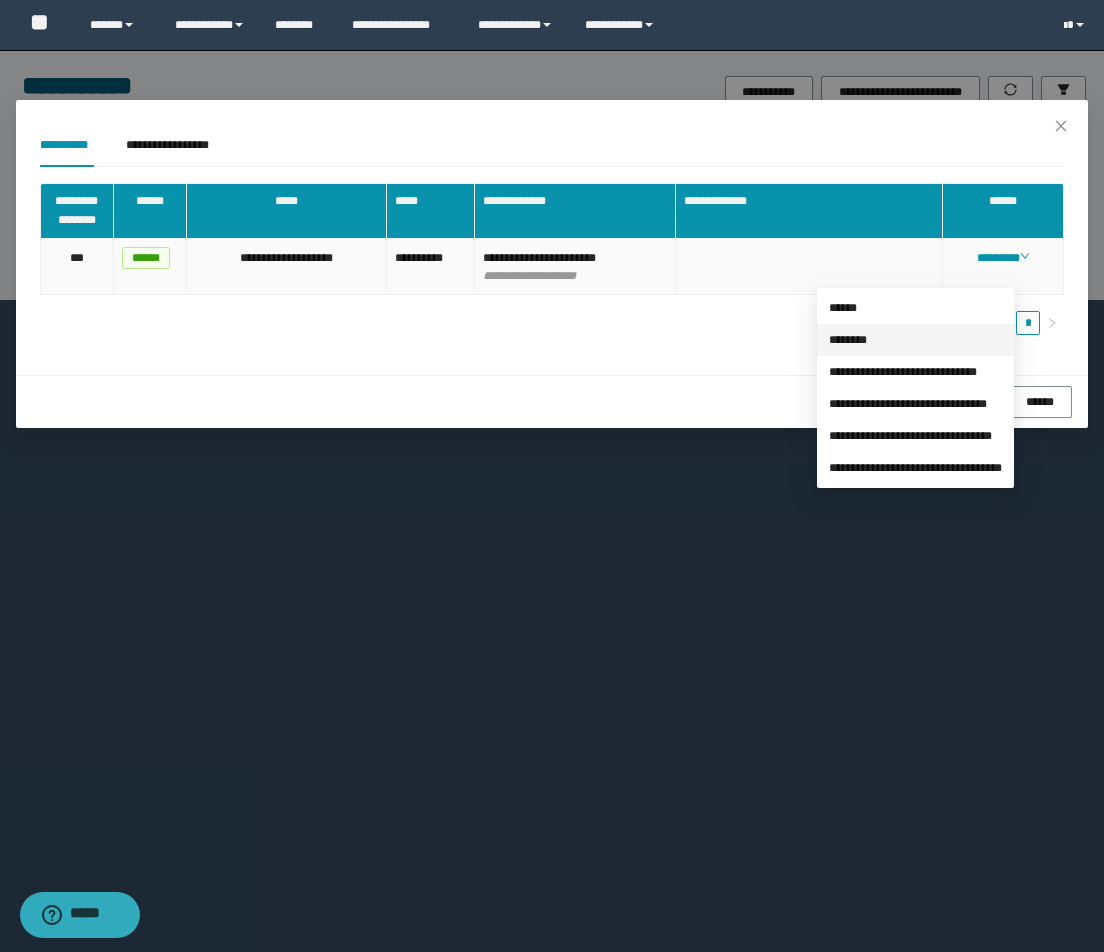click on "********" at bounding box center (848, 340) 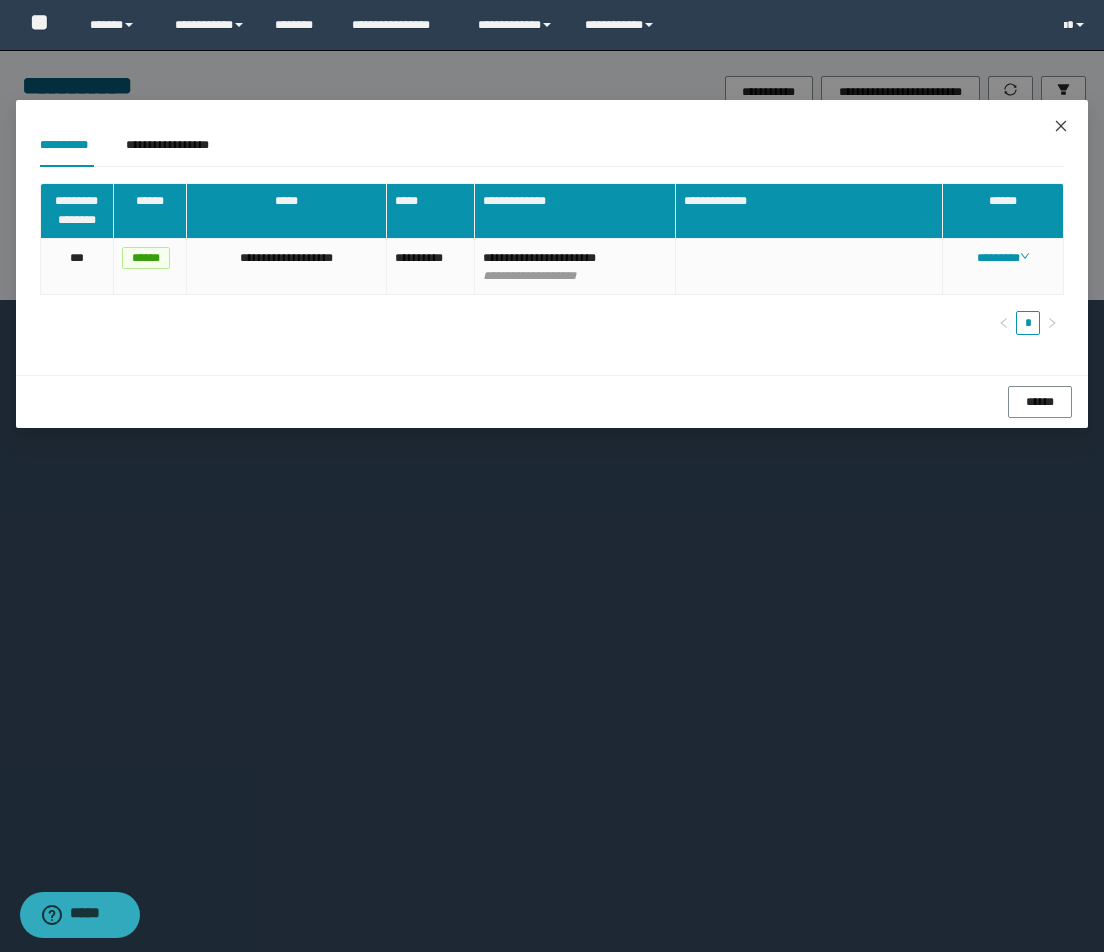 click 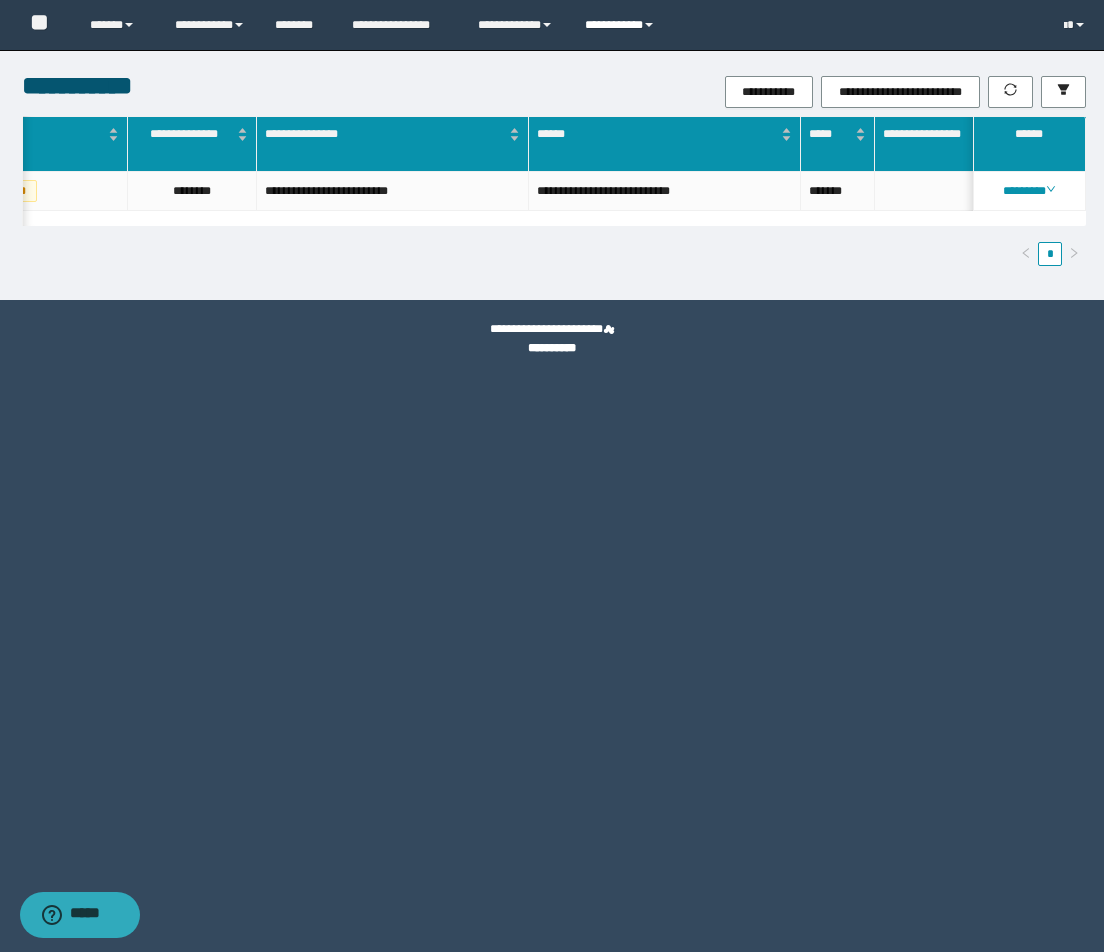 click on "**********" at bounding box center [622, 25] 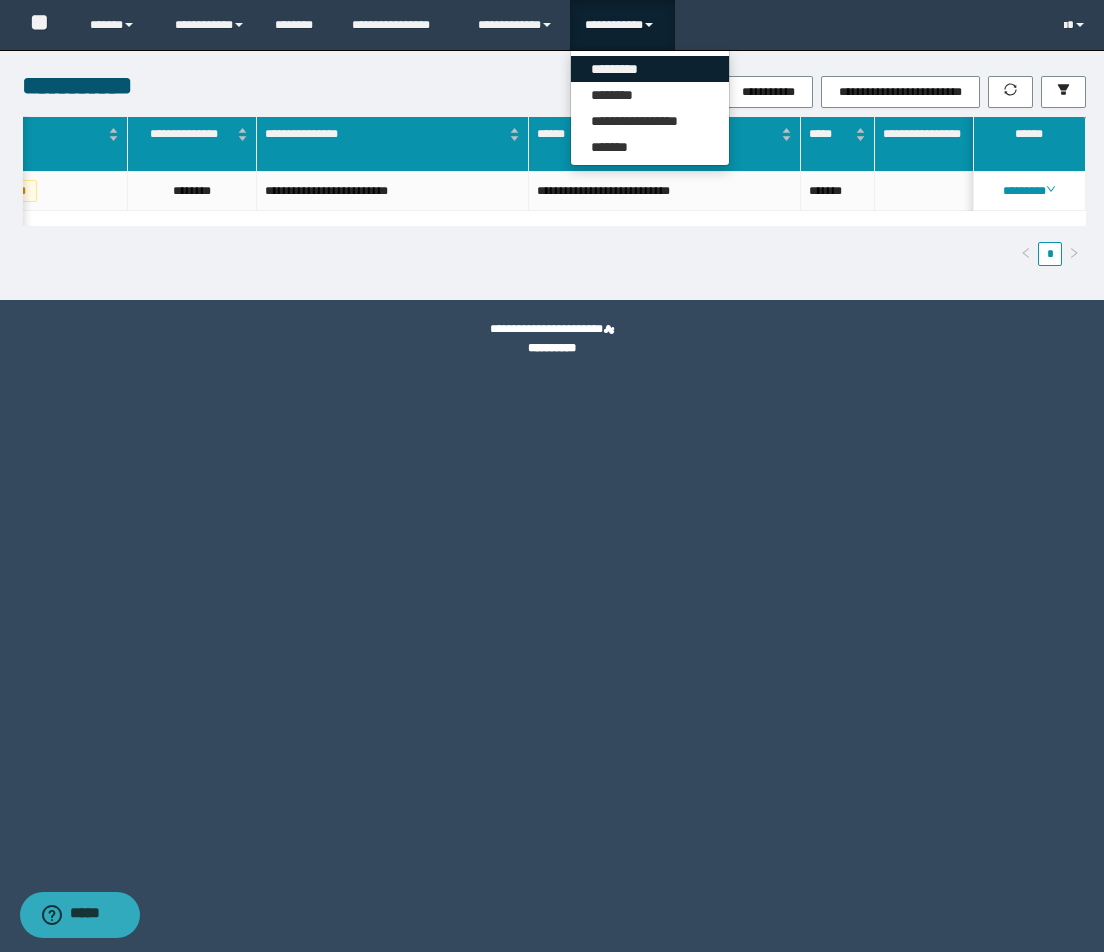 click on "*********" at bounding box center [650, 69] 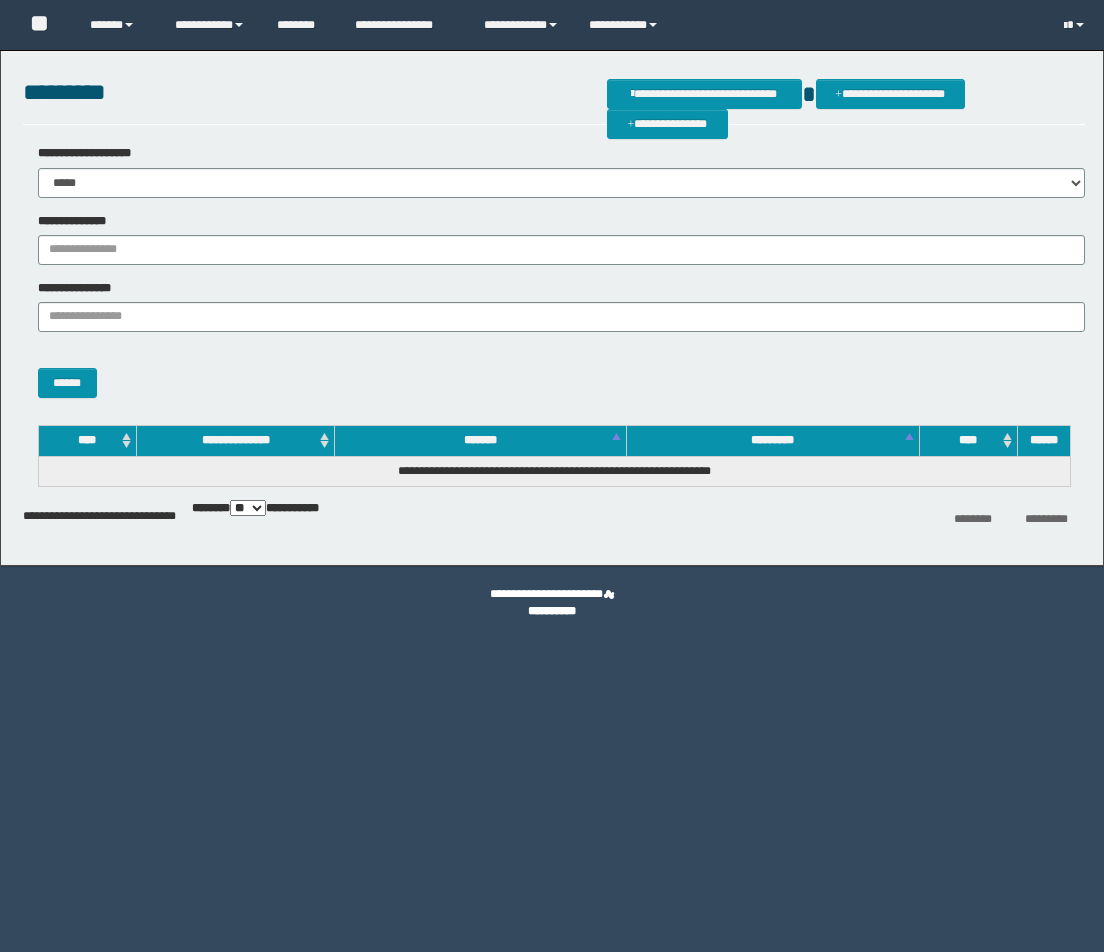 scroll, scrollTop: 0, scrollLeft: 0, axis: both 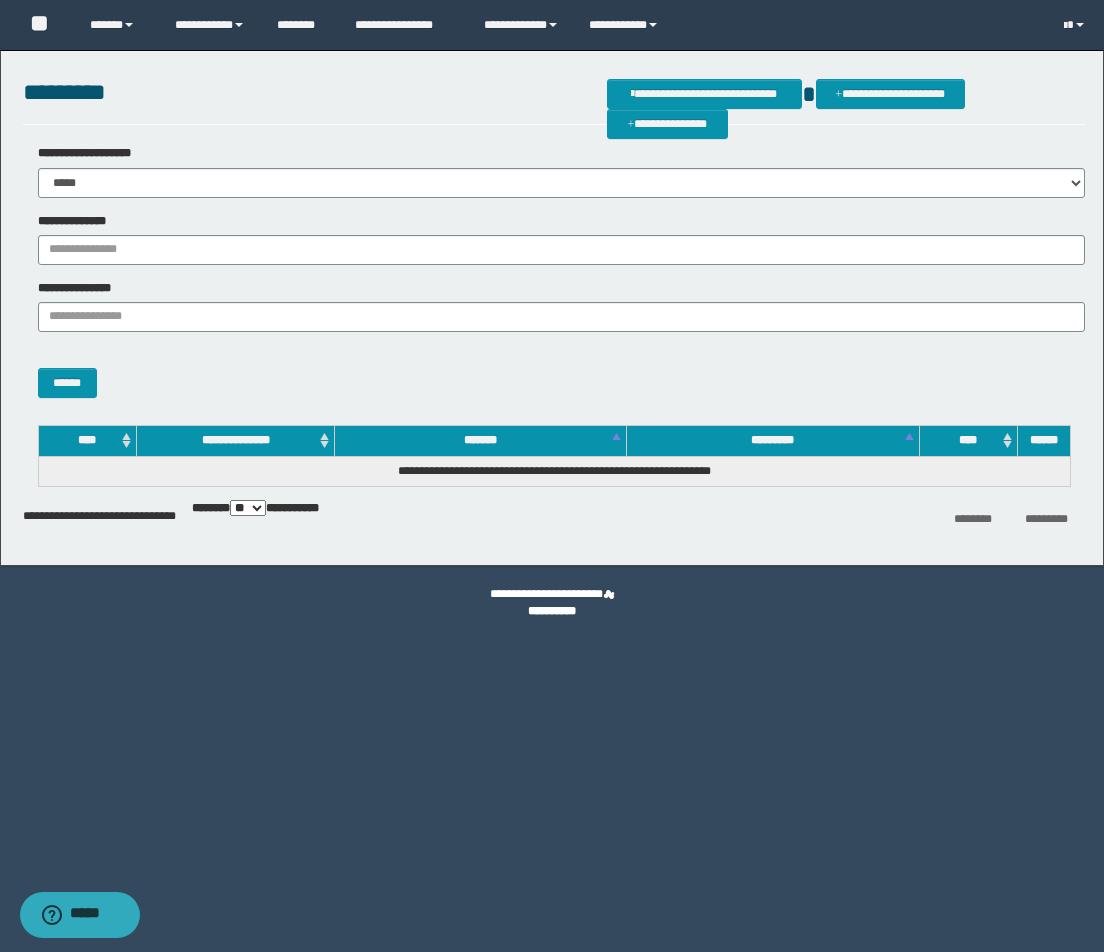 click on "**********" at bounding box center (552, 476) 